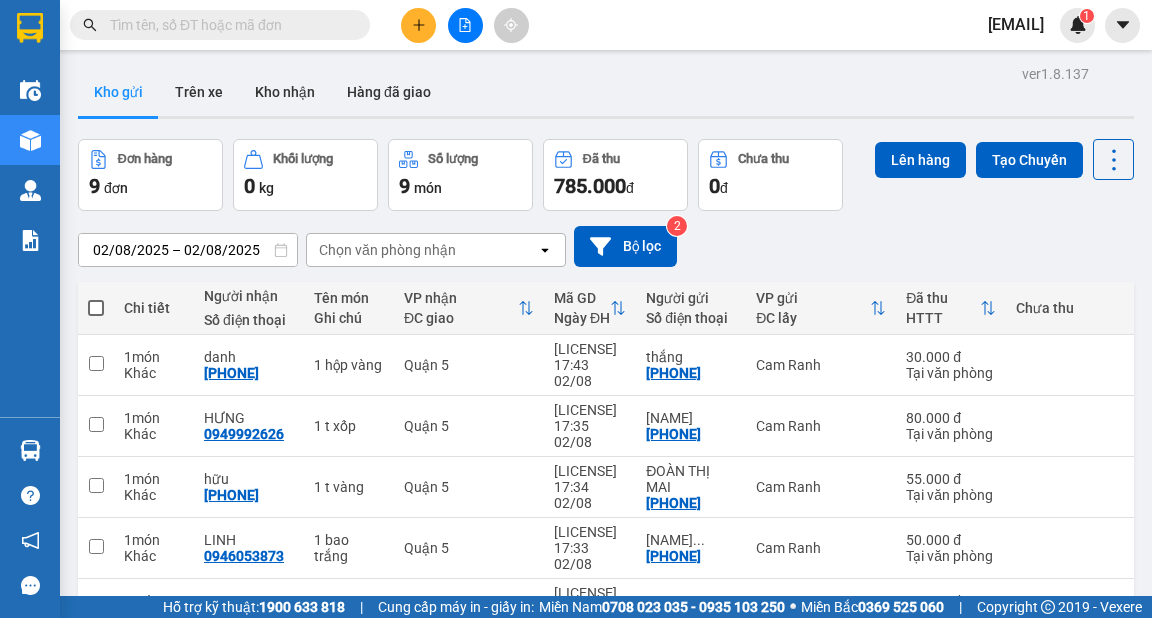 scroll, scrollTop: 0, scrollLeft: 0, axis: both 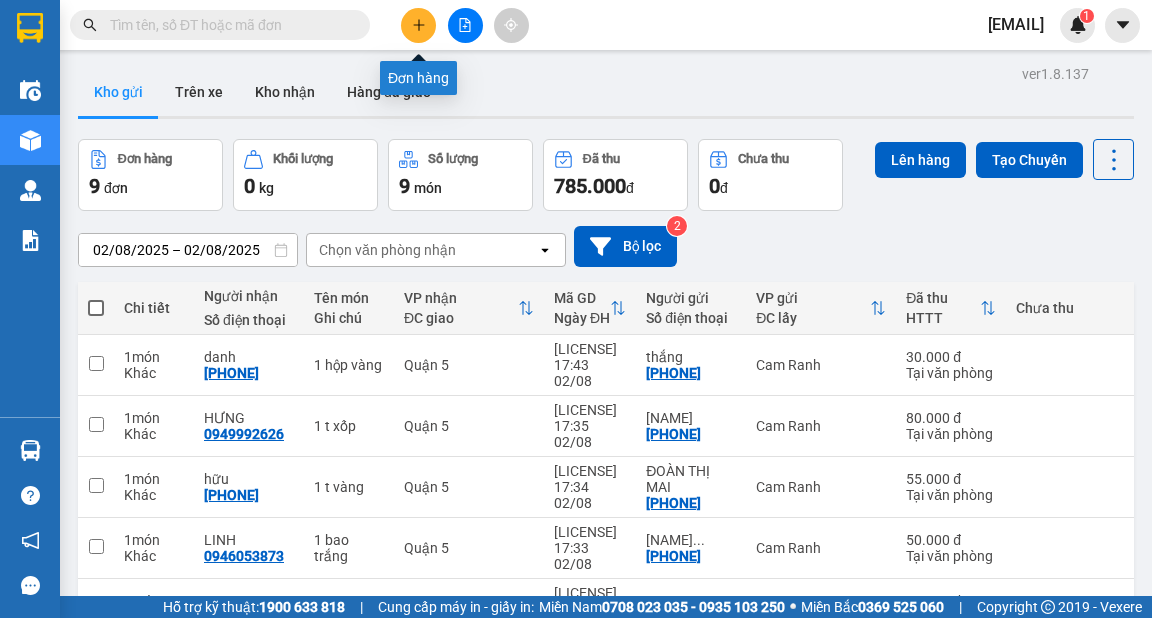 click 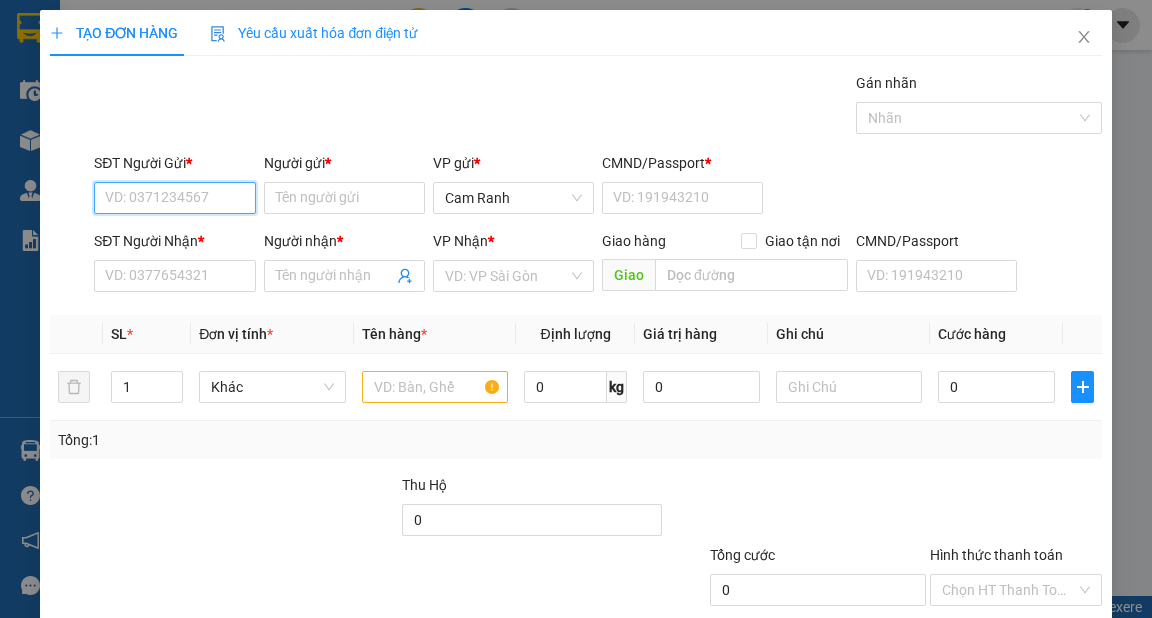 click on "SĐT Người Gửi  *" at bounding box center (174, 198) 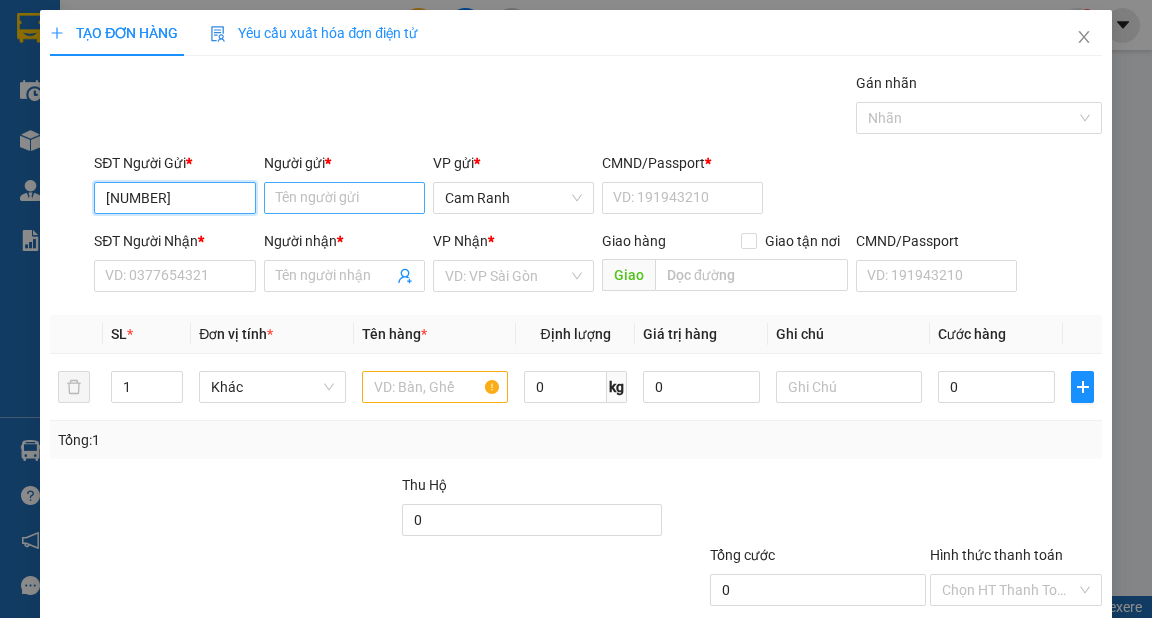 type on "[NUMBER]" 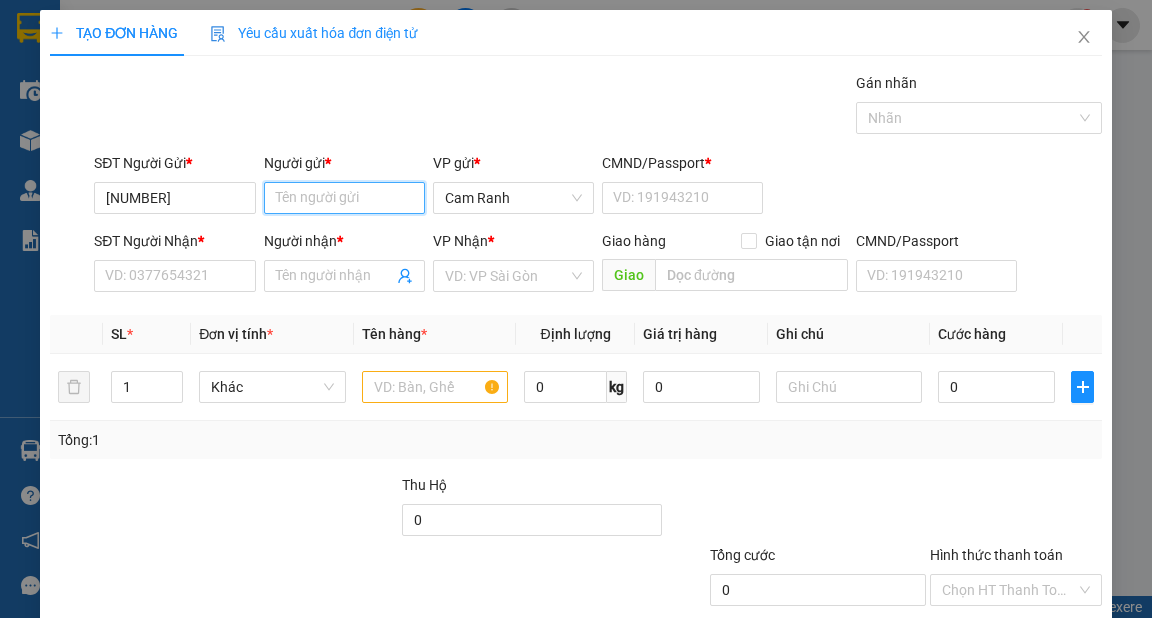 click on "Người gửi  *" at bounding box center (344, 198) 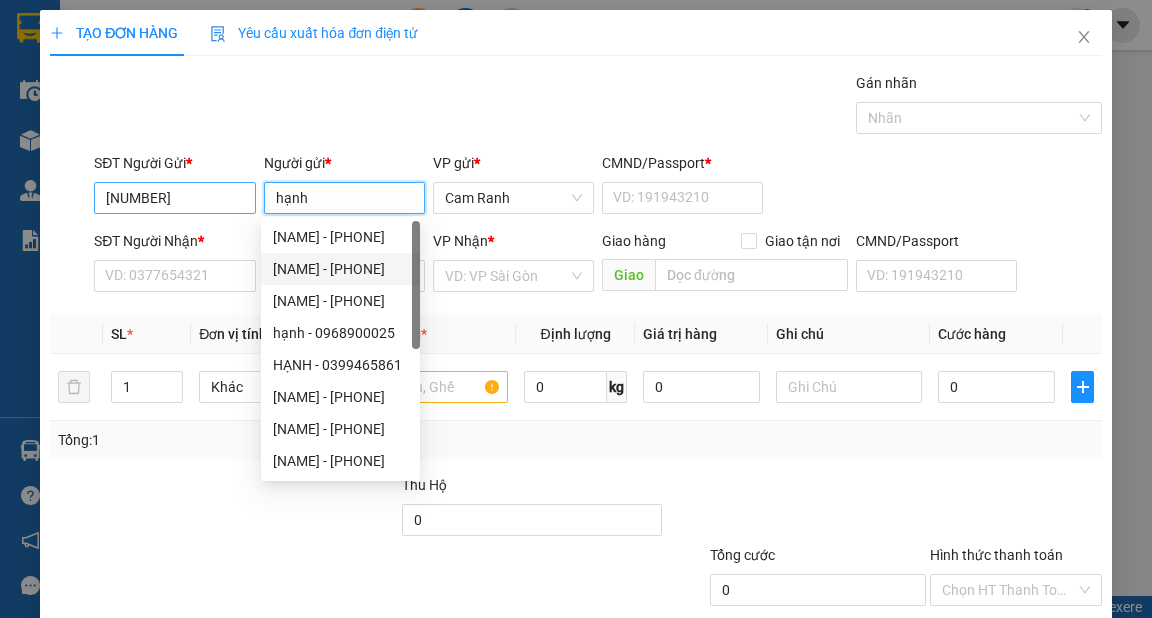 type on "hạnh" 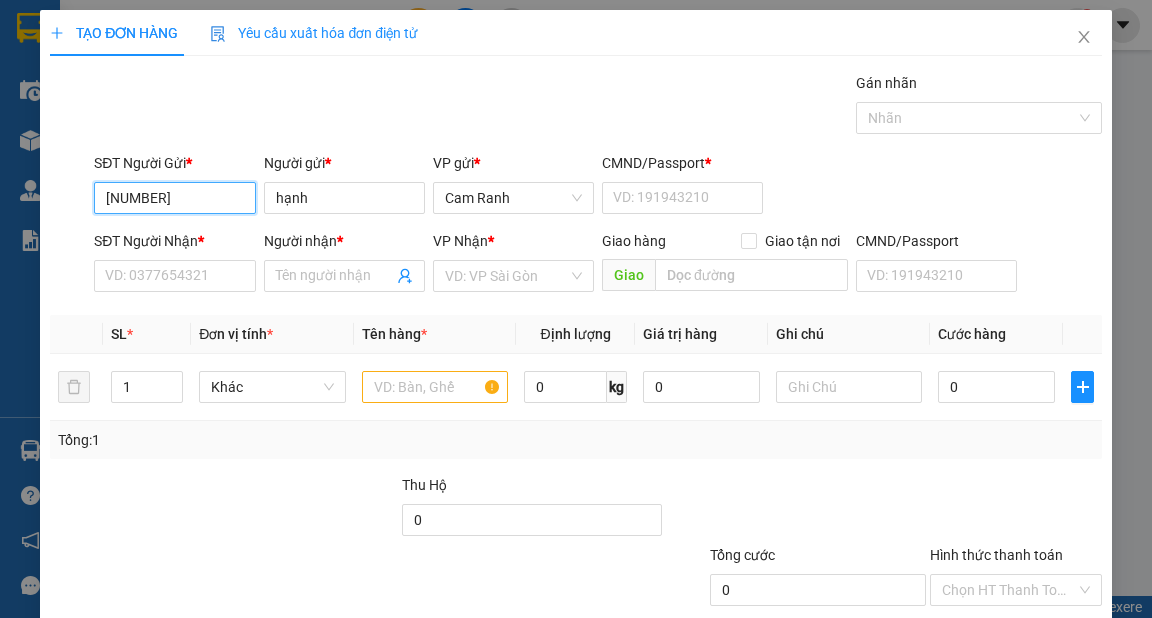 drag, startPoint x: 185, startPoint y: 201, endPoint x: 97, endPoint y: 200, distance: 88.005684 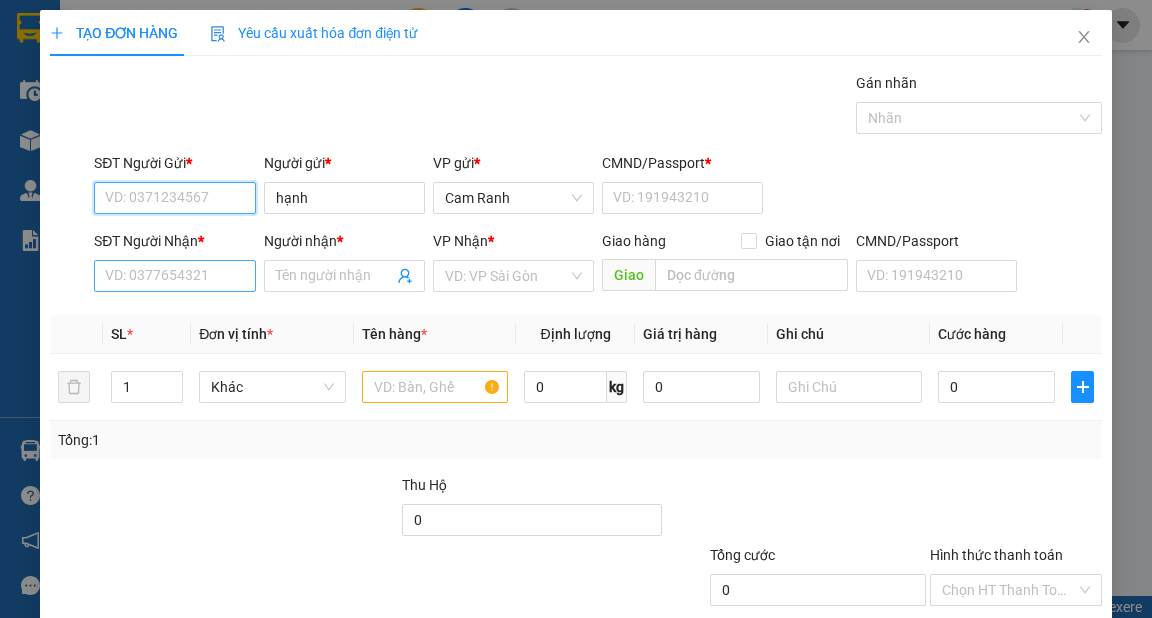 type 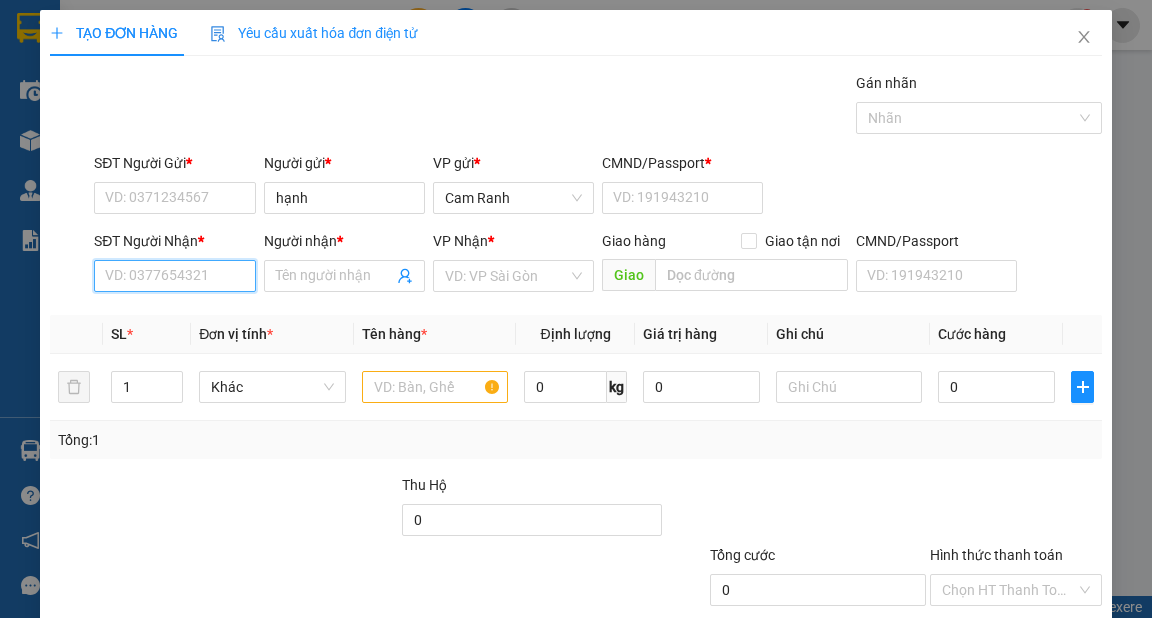 click on "SĐT Người Nhận  *" at bounding box center [174, 276] 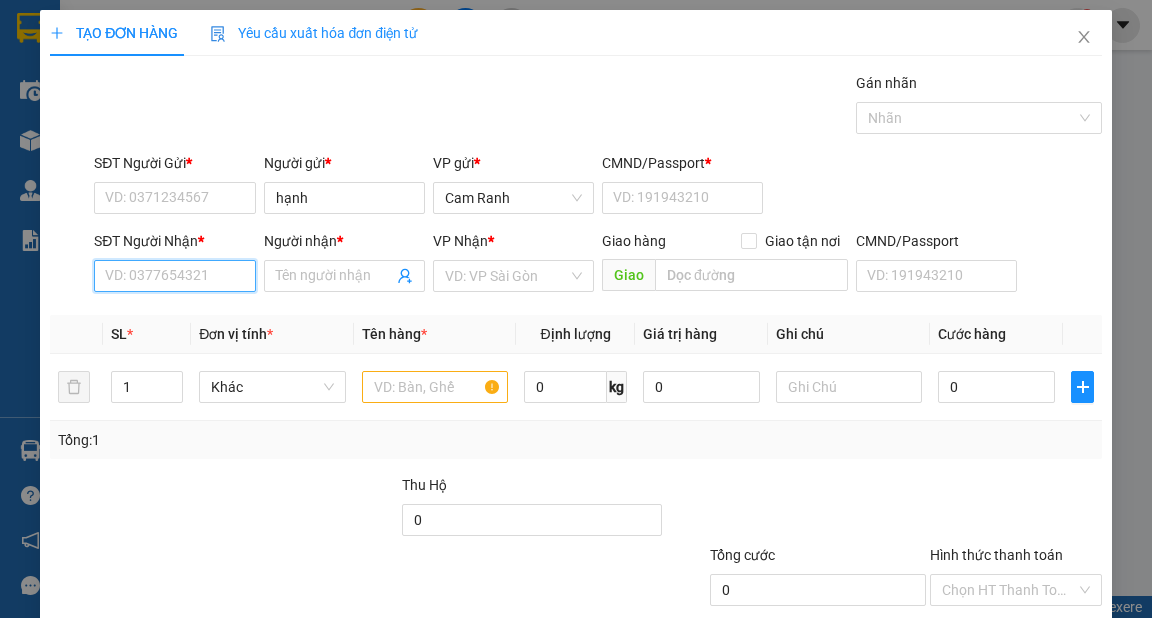 paste on "[NUMBER]" 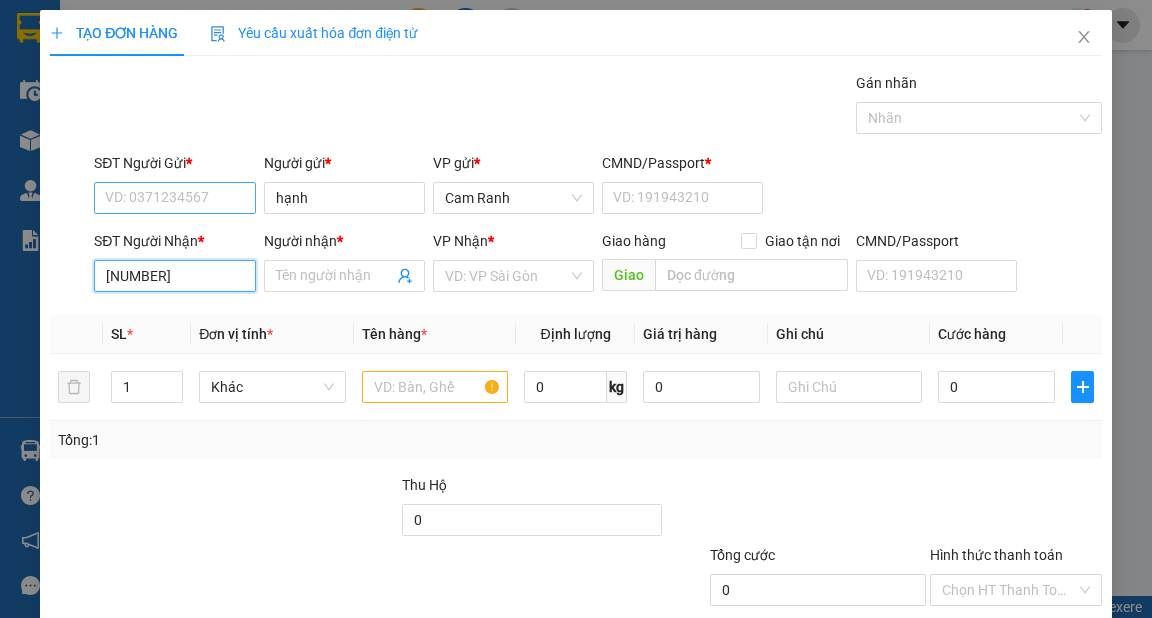 type on "[NUMBER]" 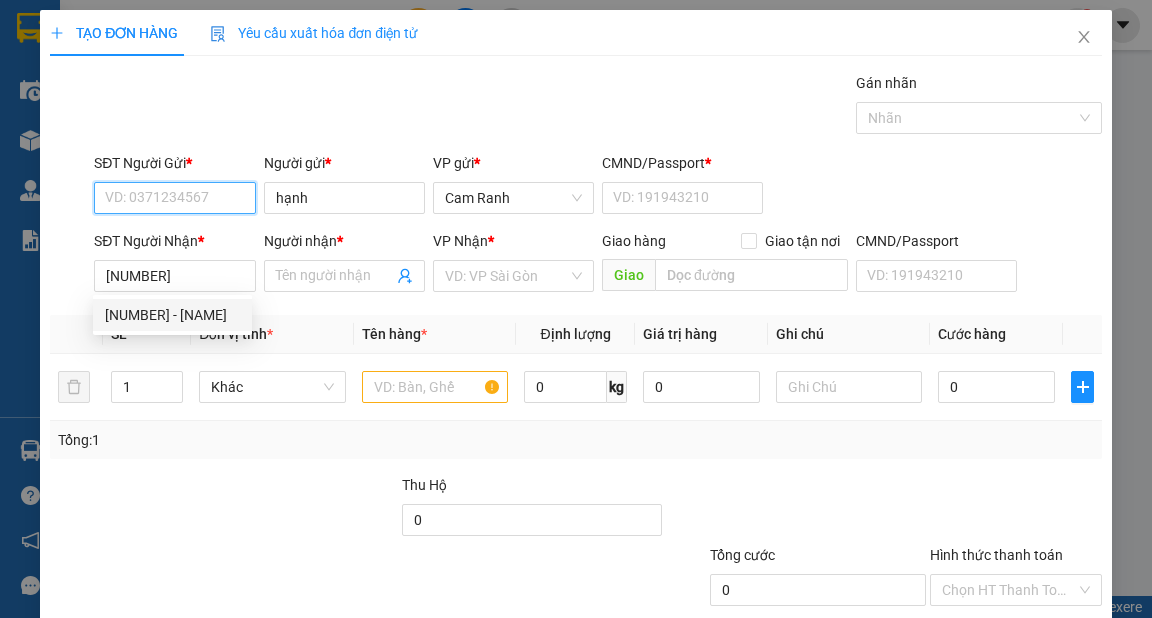 click on "SĐT Người Gửi  *" at bounding box center [174, 198] 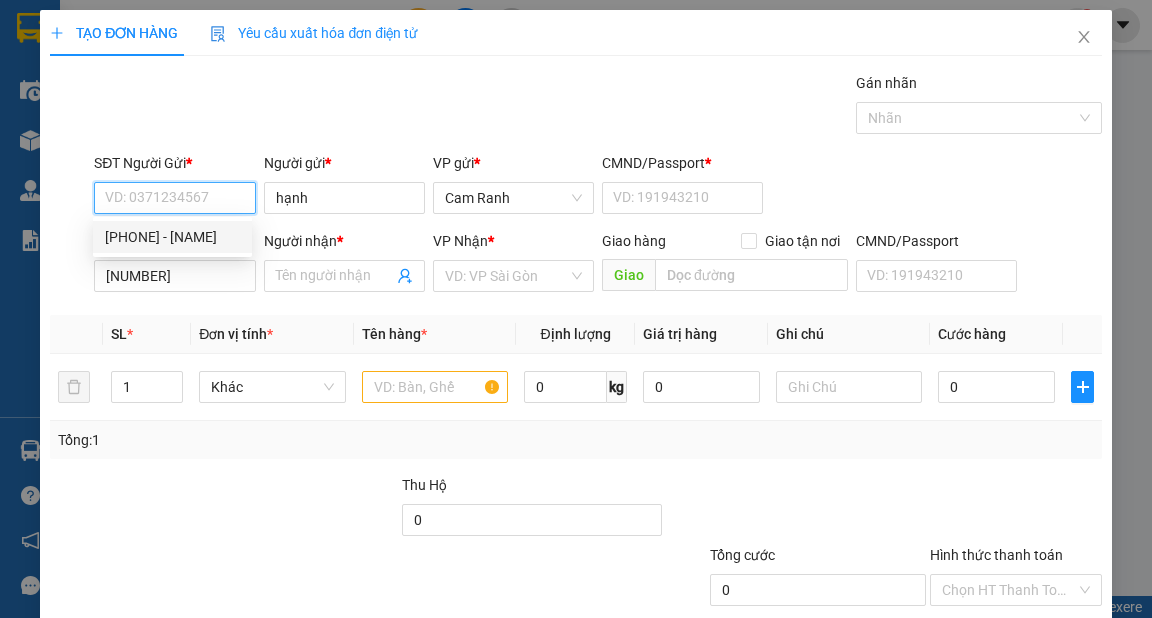 click on "[PHONE] - [NAME]" at bounding box center (172, 237) 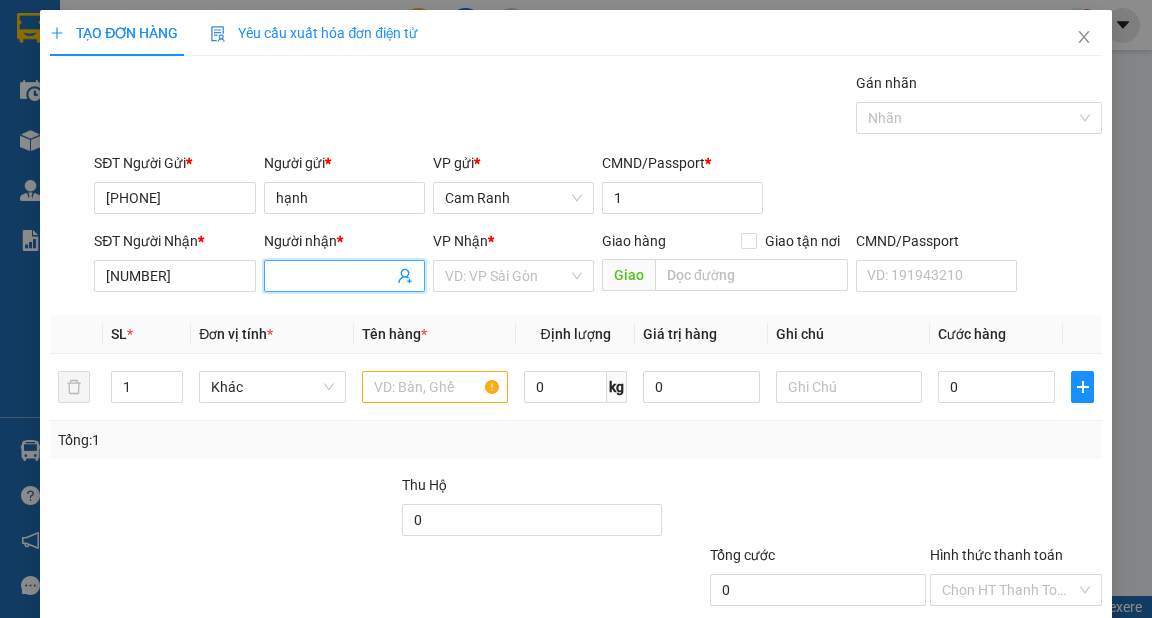 click on "Người nhận  *" at bounding box center [334, 276] 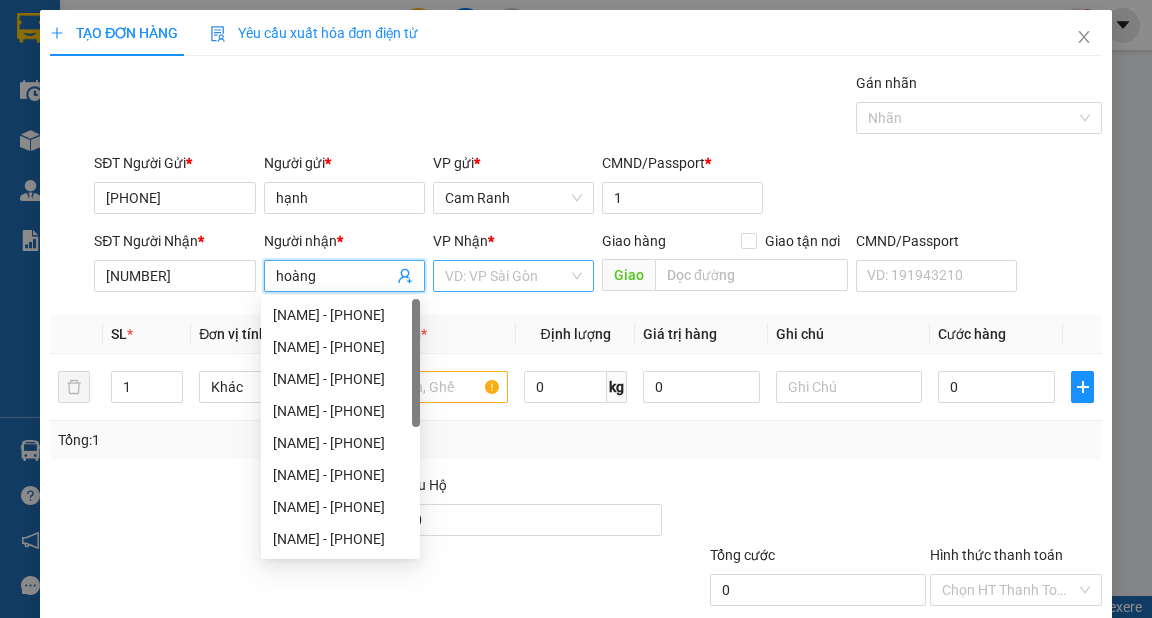 type on "hoàng" 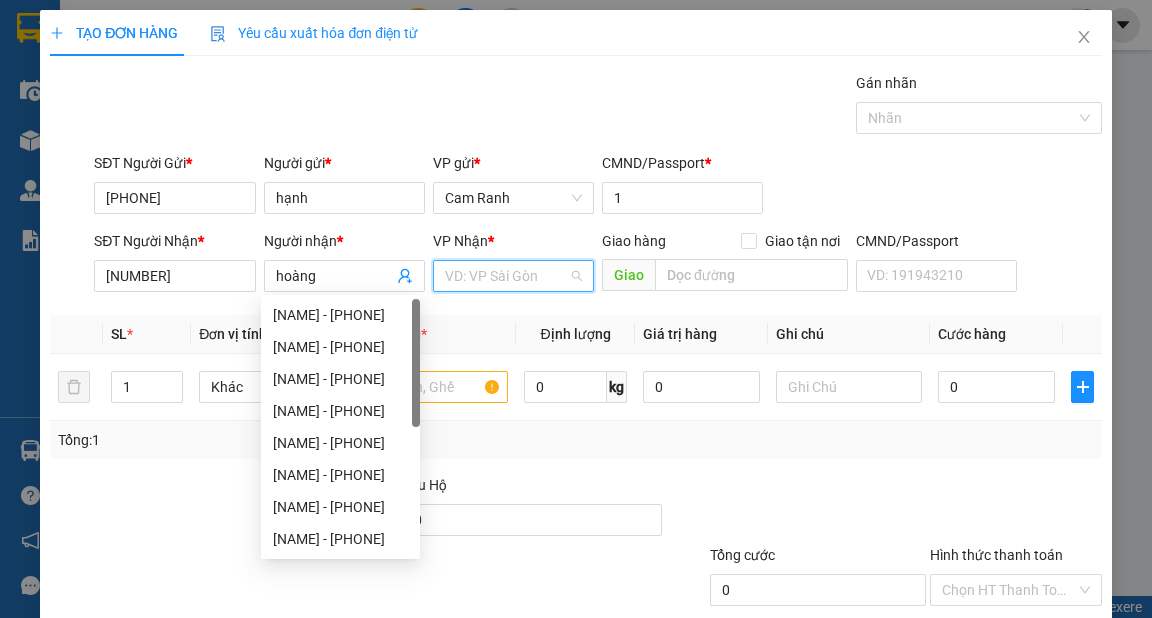 click at bounding box center [506, 276] 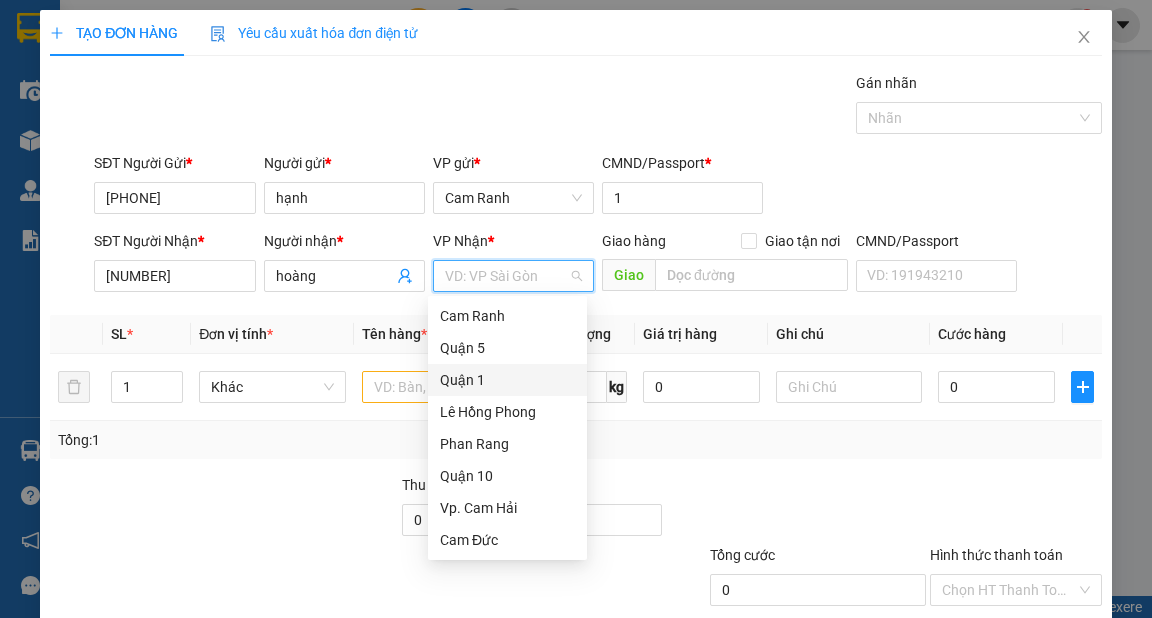 click on "Quận 1" at bounding box center [507, 380] 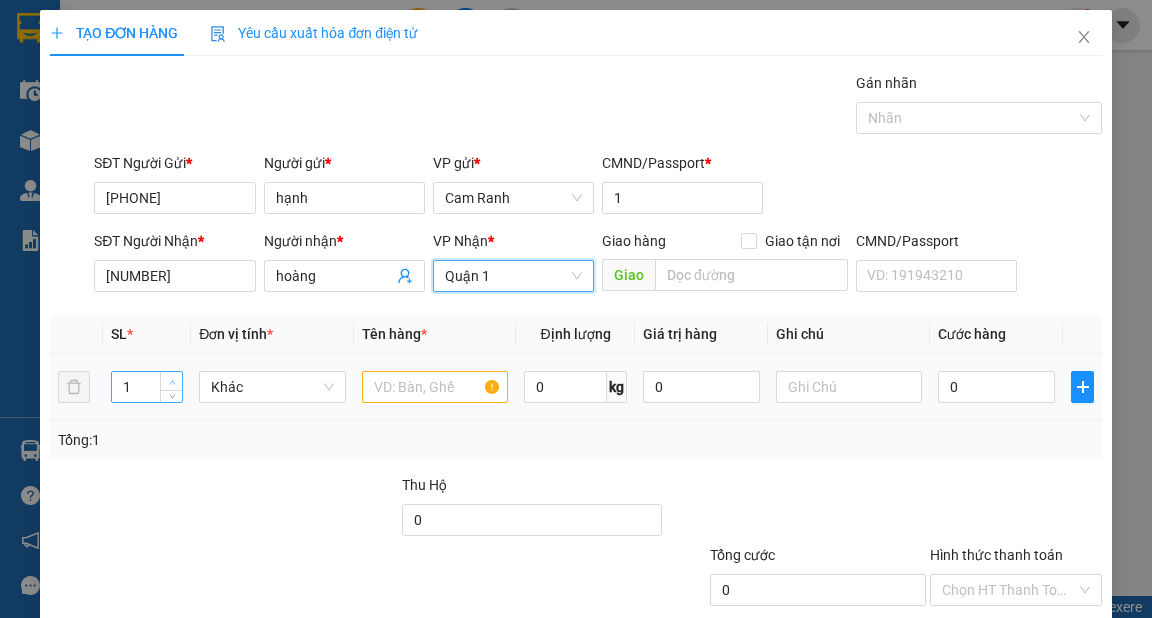 type on "2" 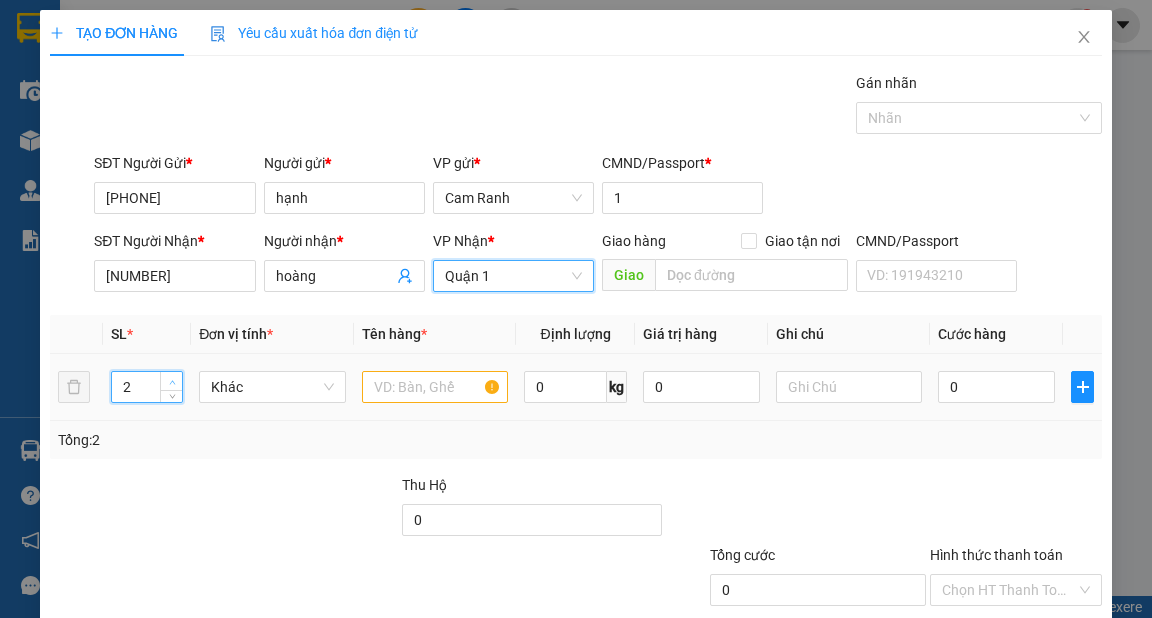 click 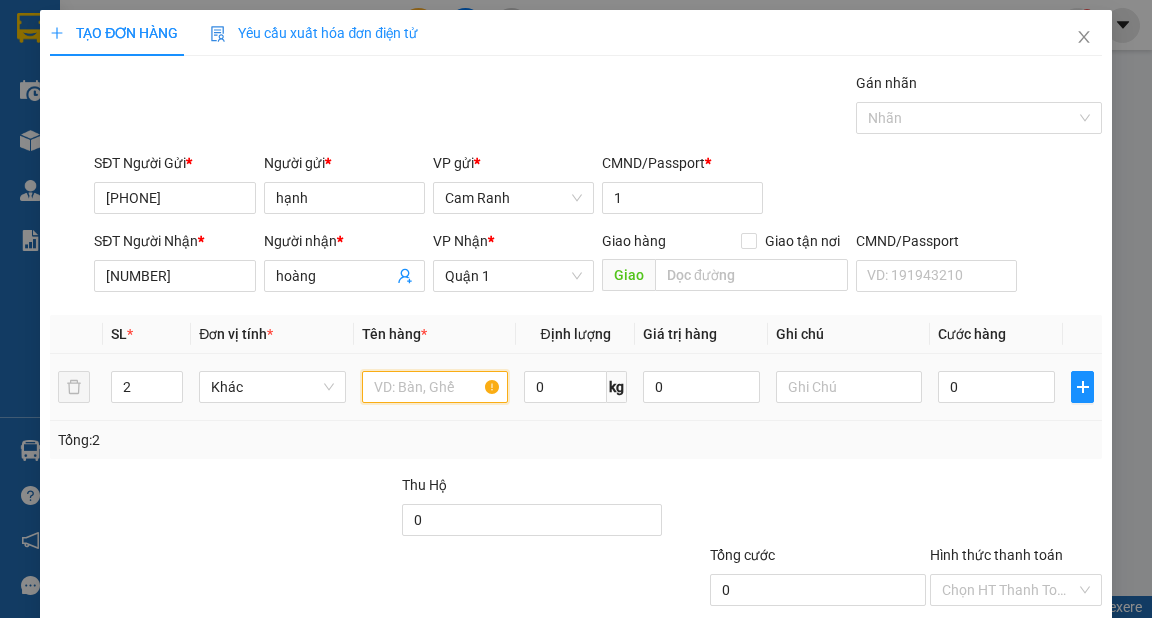 click at bounding box center (435, 387) 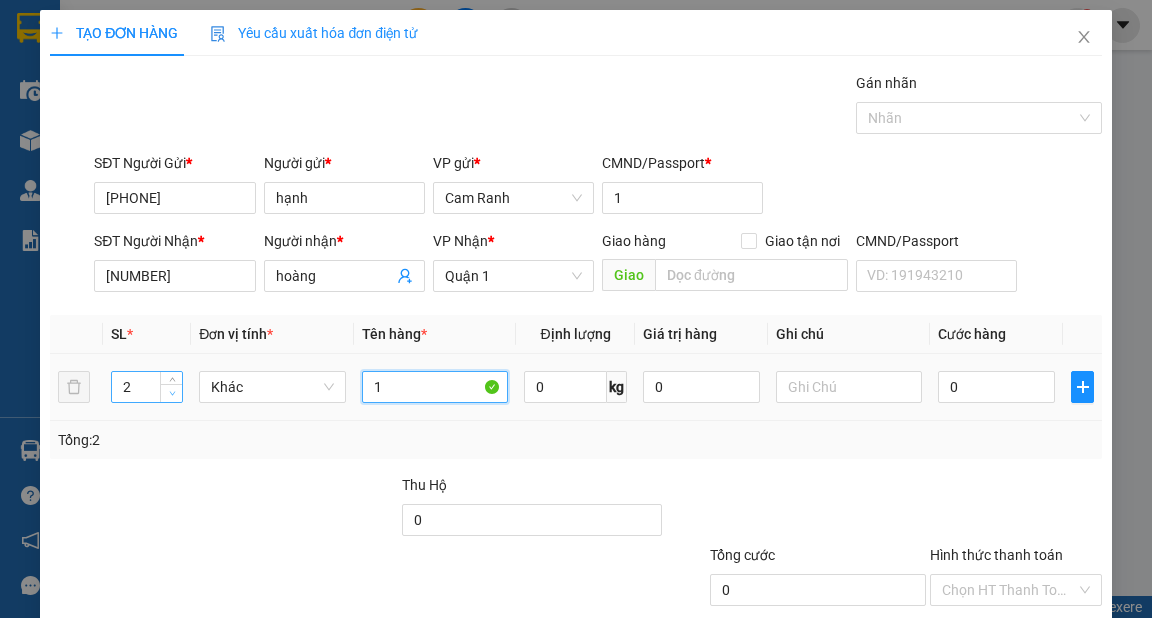 type on "1" 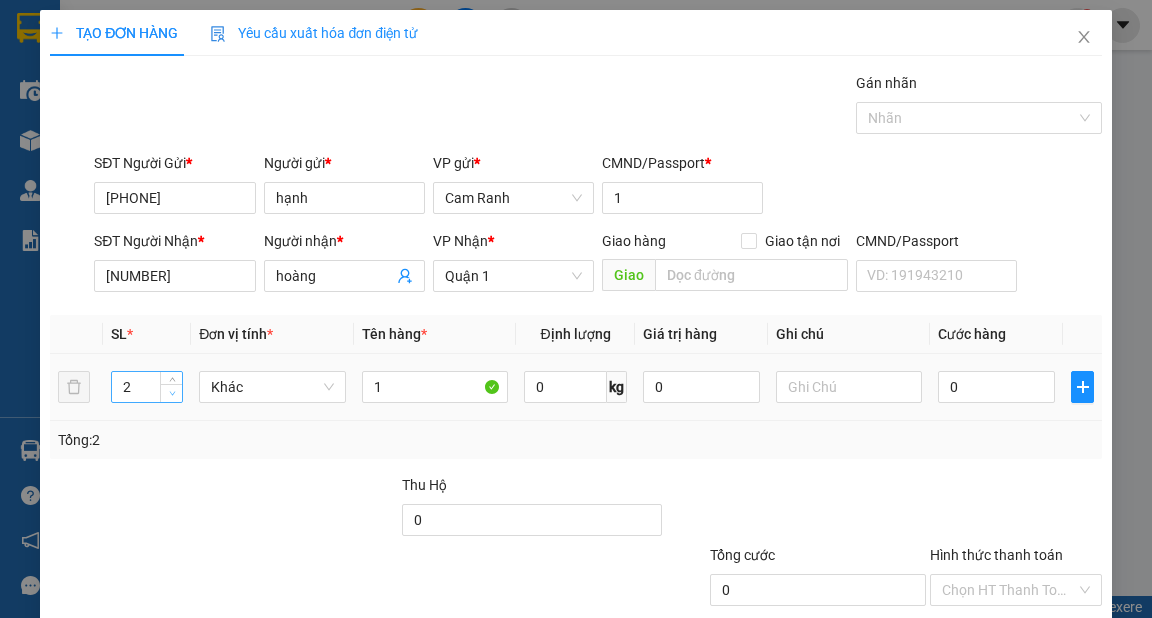 type on "1" 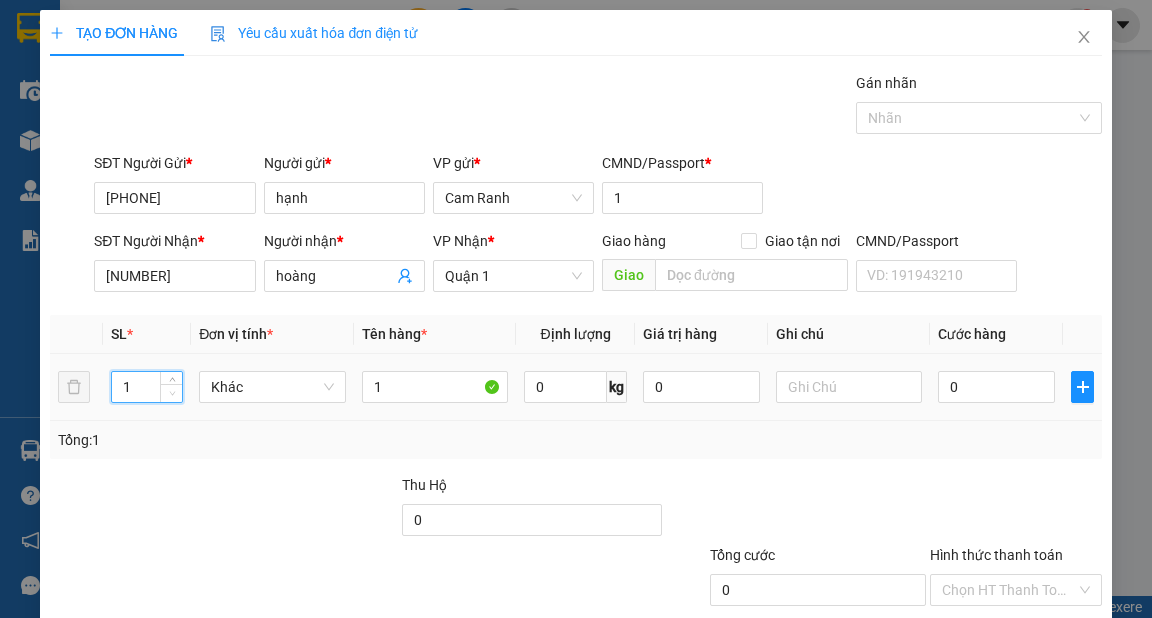 click 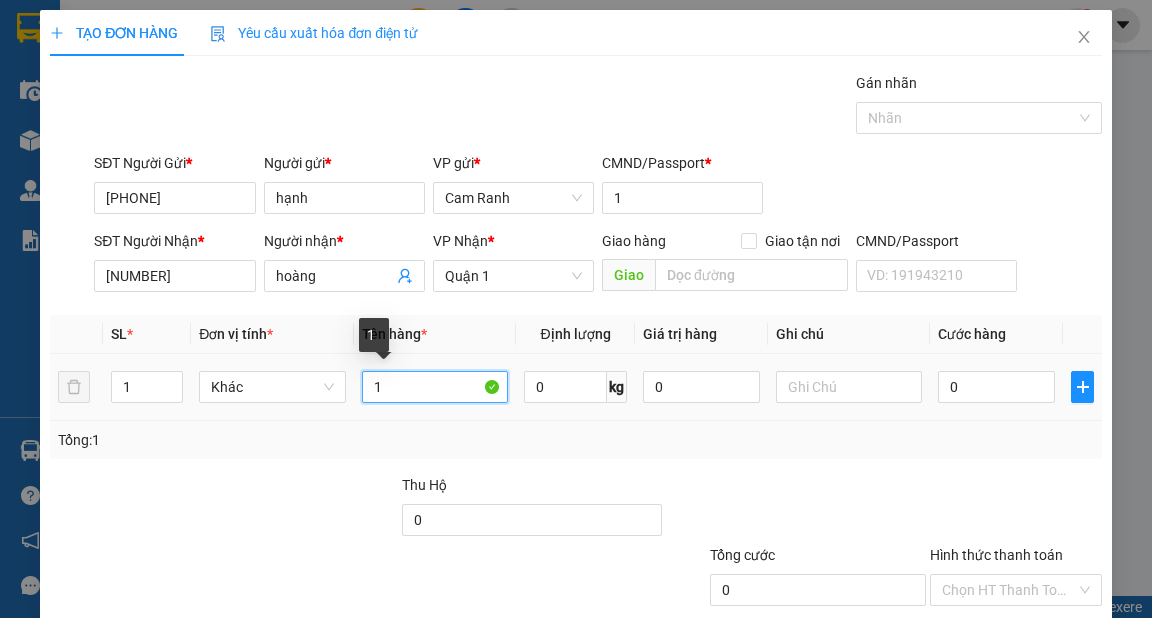 click on "1" at bounding box center [435, 387] 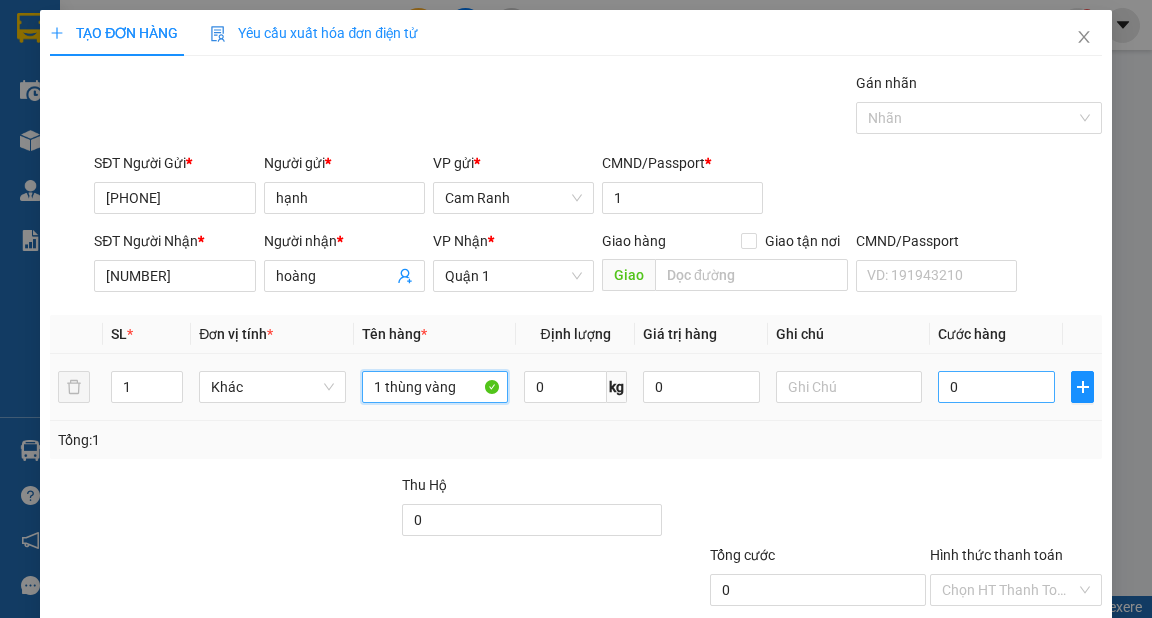 type on "1 thùng vàng" 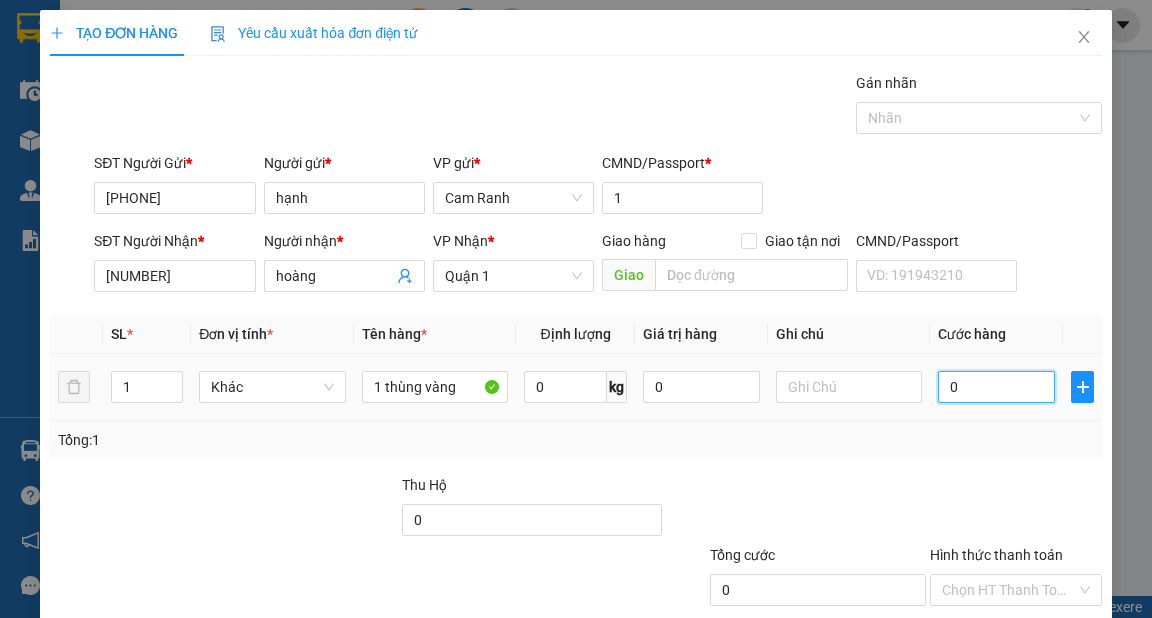 click on "0" at bounding box center (996, 387) 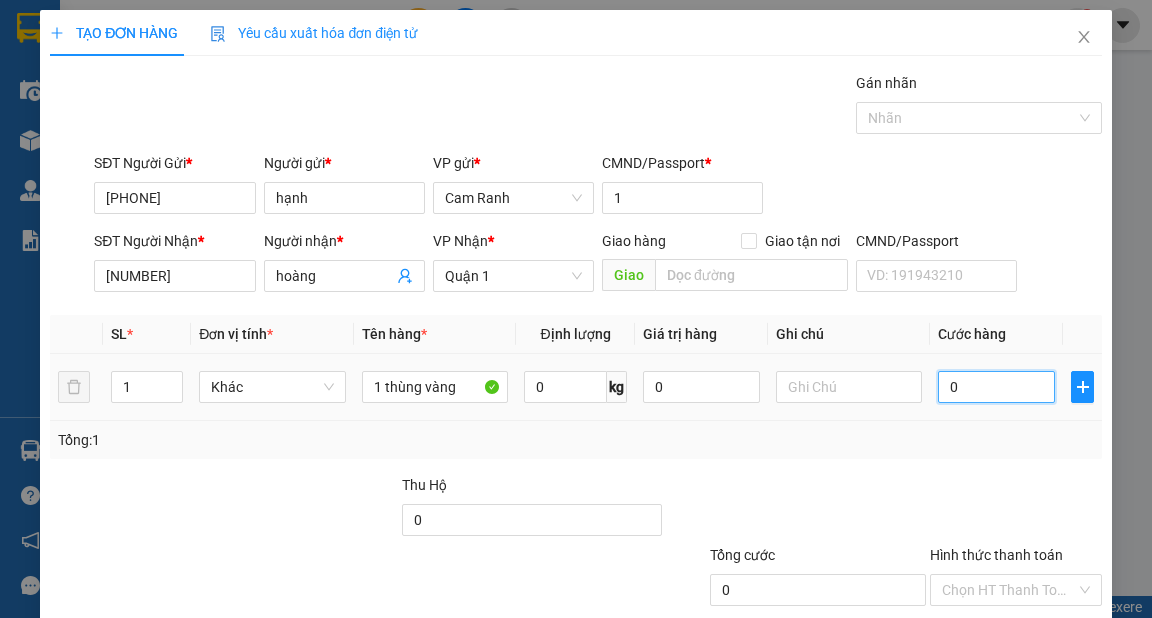 type on "3" 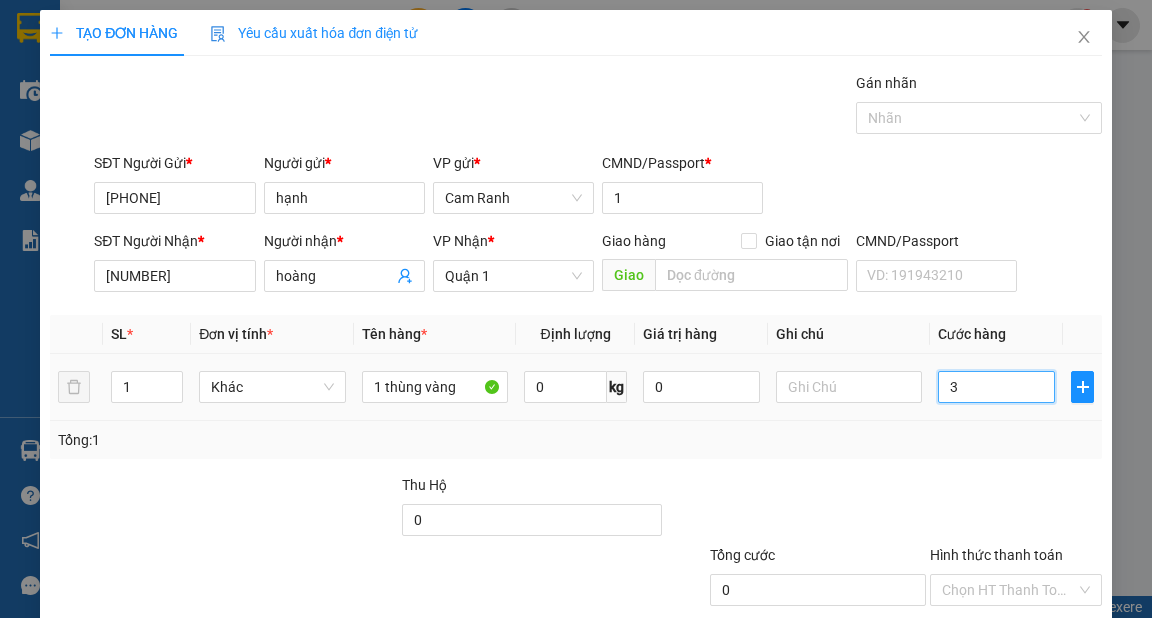 type on "3" 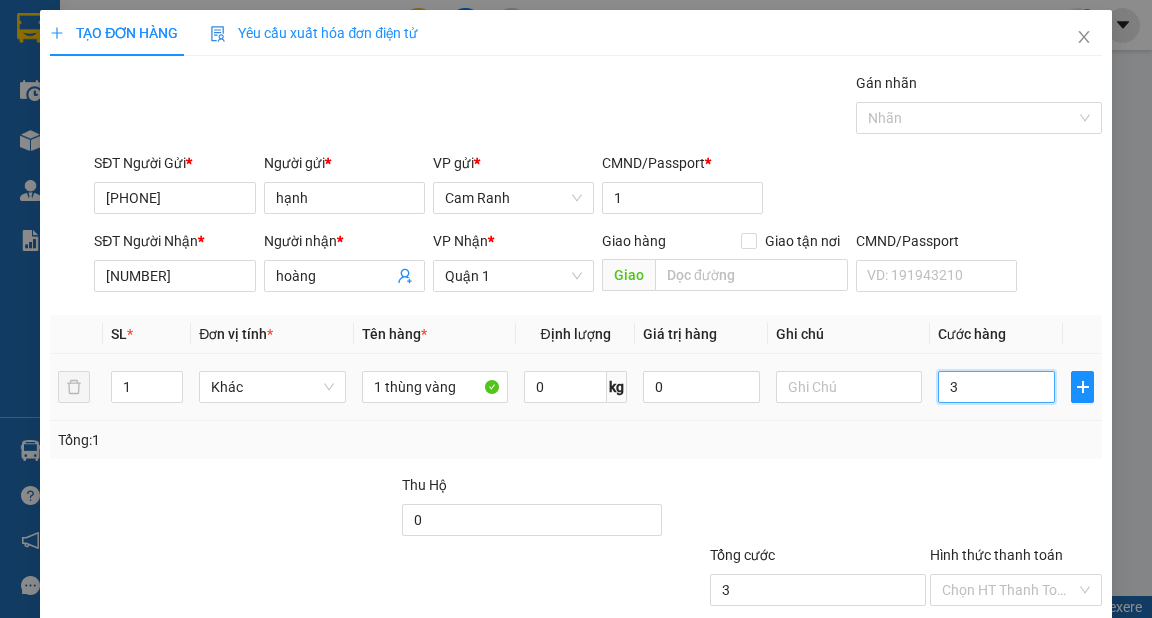 type on "34" 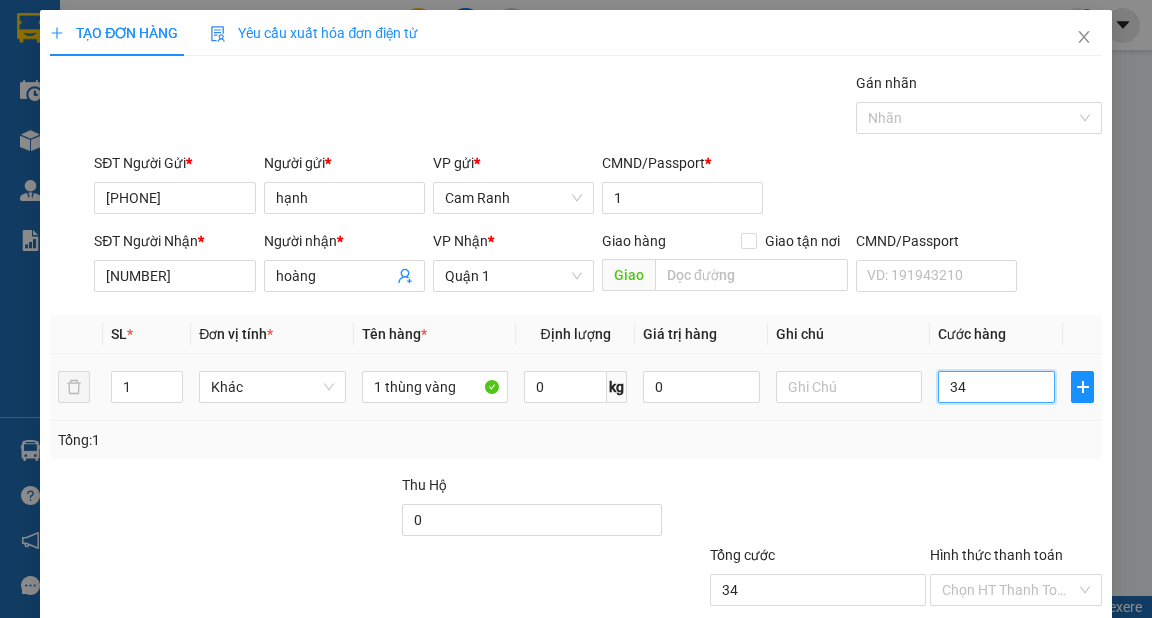 type on "3" 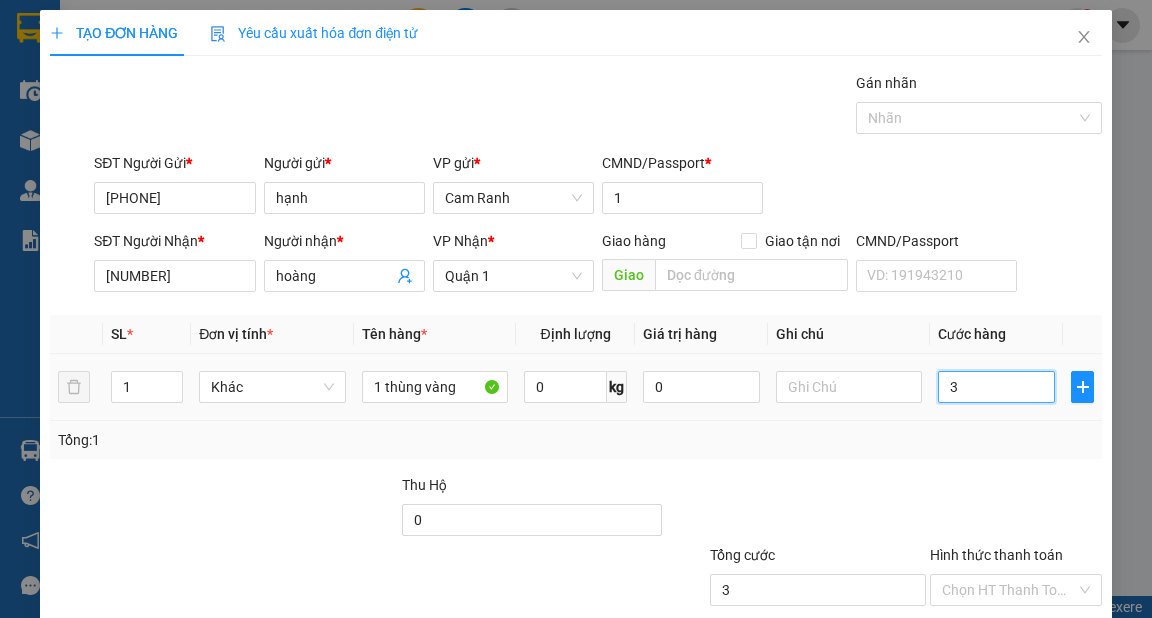 type on "35" 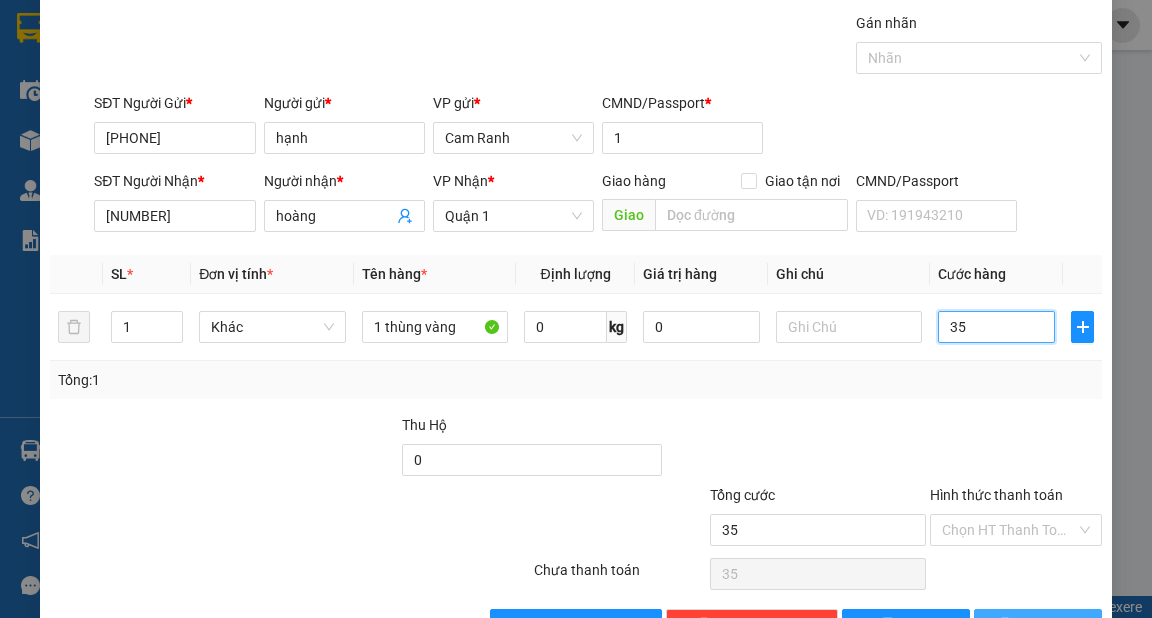 scroll, scrollTop: 120, scrollLeft: 0, axis: vertical 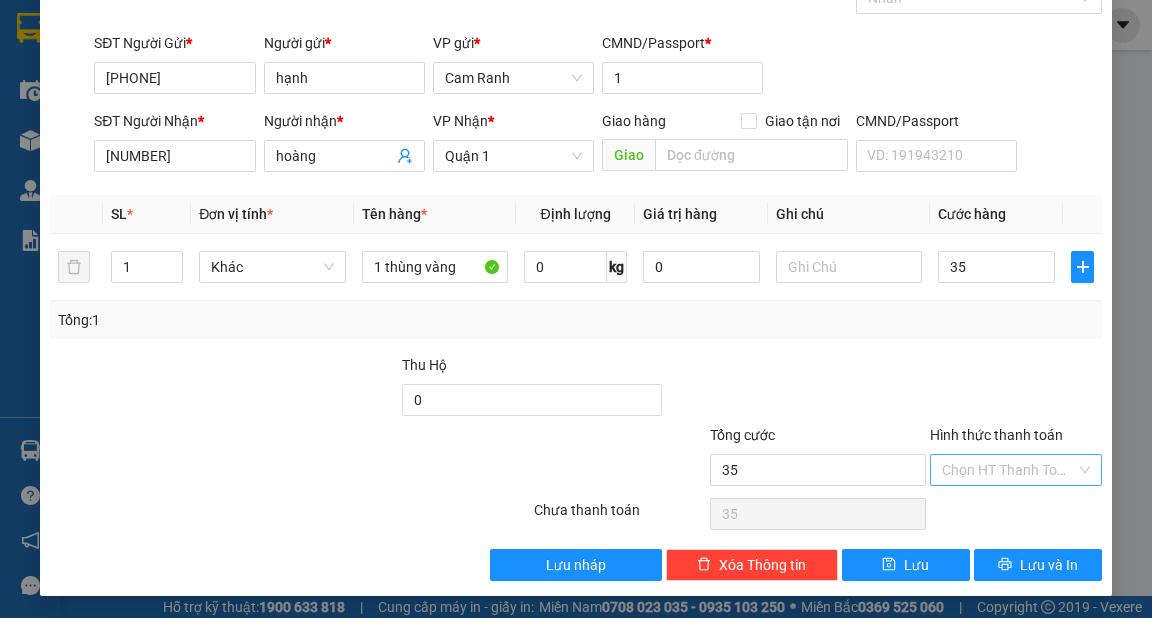 type on "35.000" 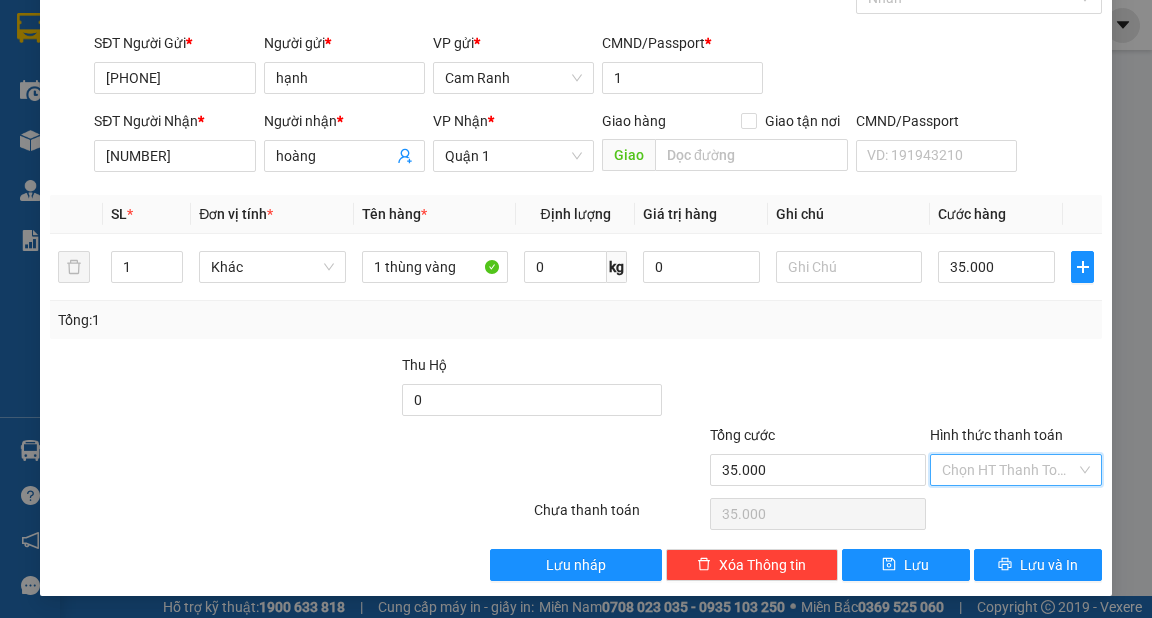 click on "Hình thức thanh toán" at bounding box center [1009, 470] 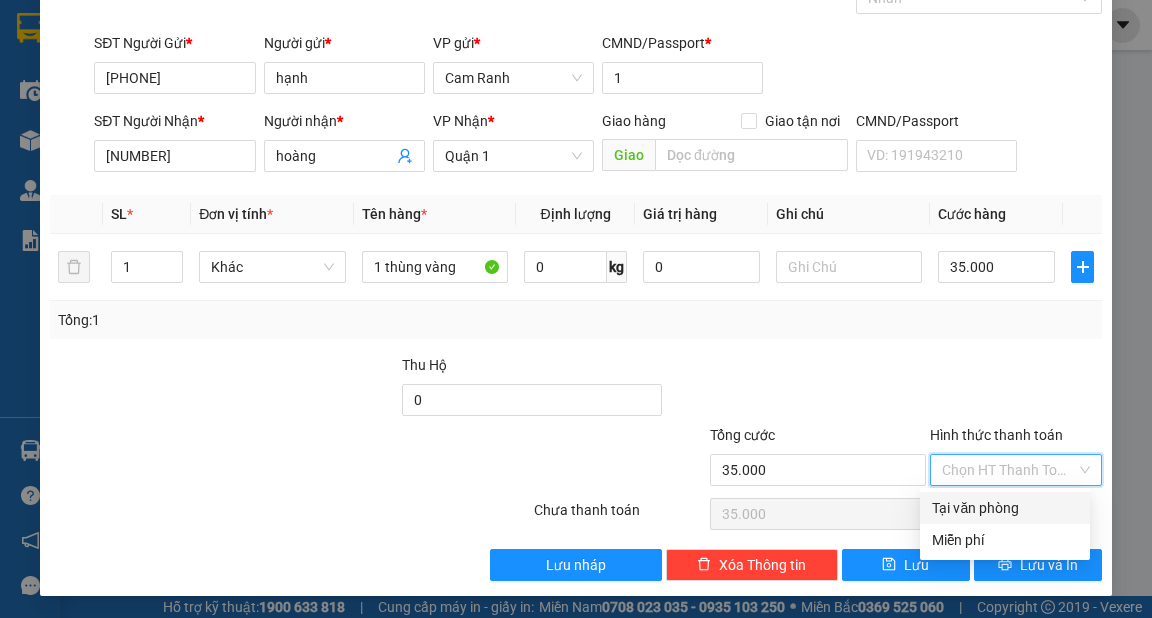 click on "Tại văn phòng" at bounding box center [1005, 508] 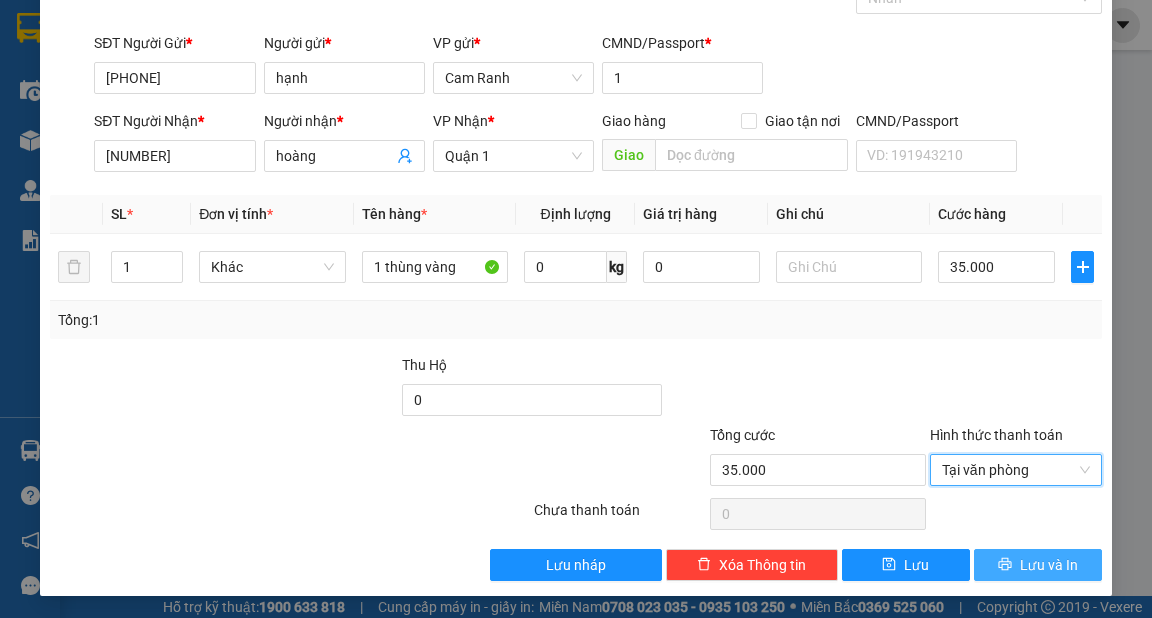 click on "Lưu và In" at bounding box center (1049, 565) 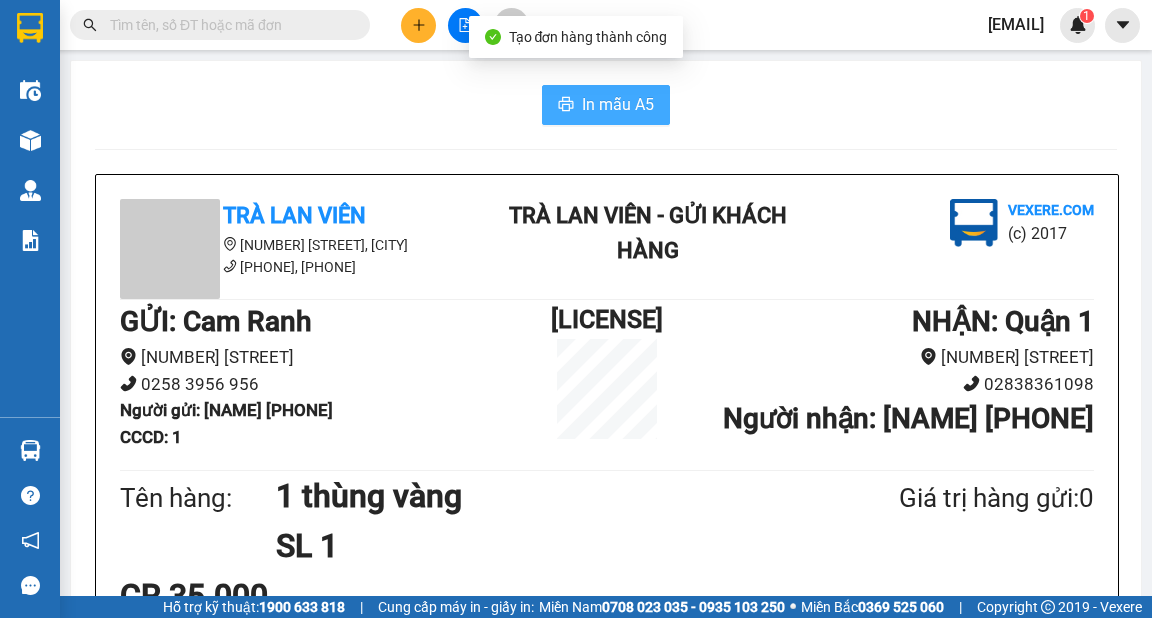 click on "In mẫu A5" at bounding box center (618, 104) 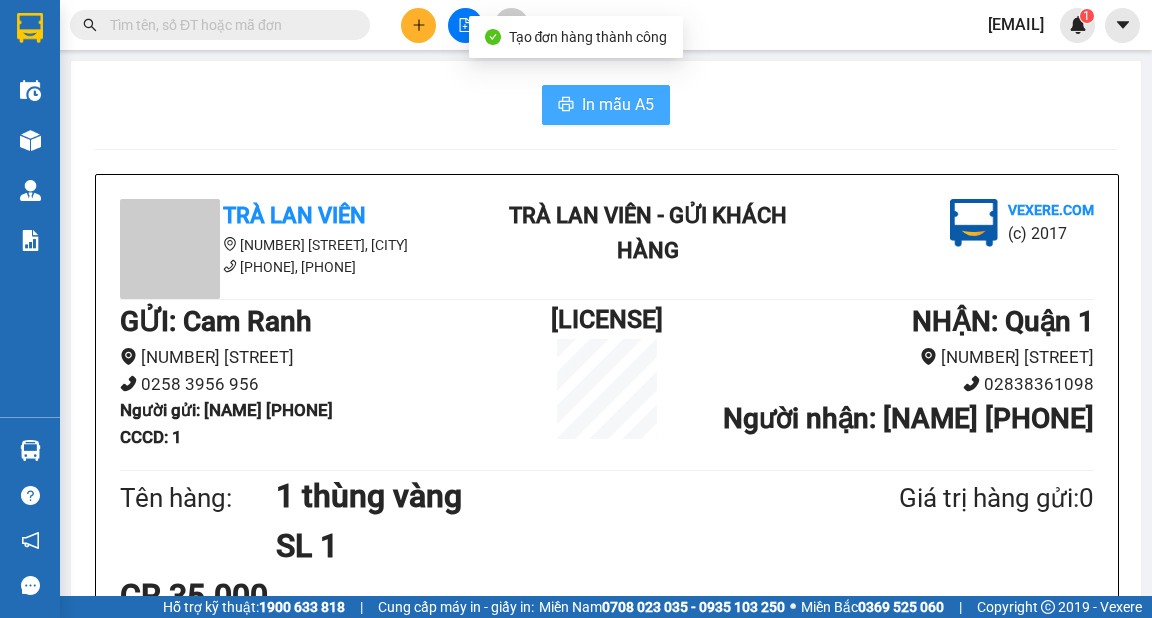 scroll, scrollTop: 0, scrollLeft: 0, axis: both 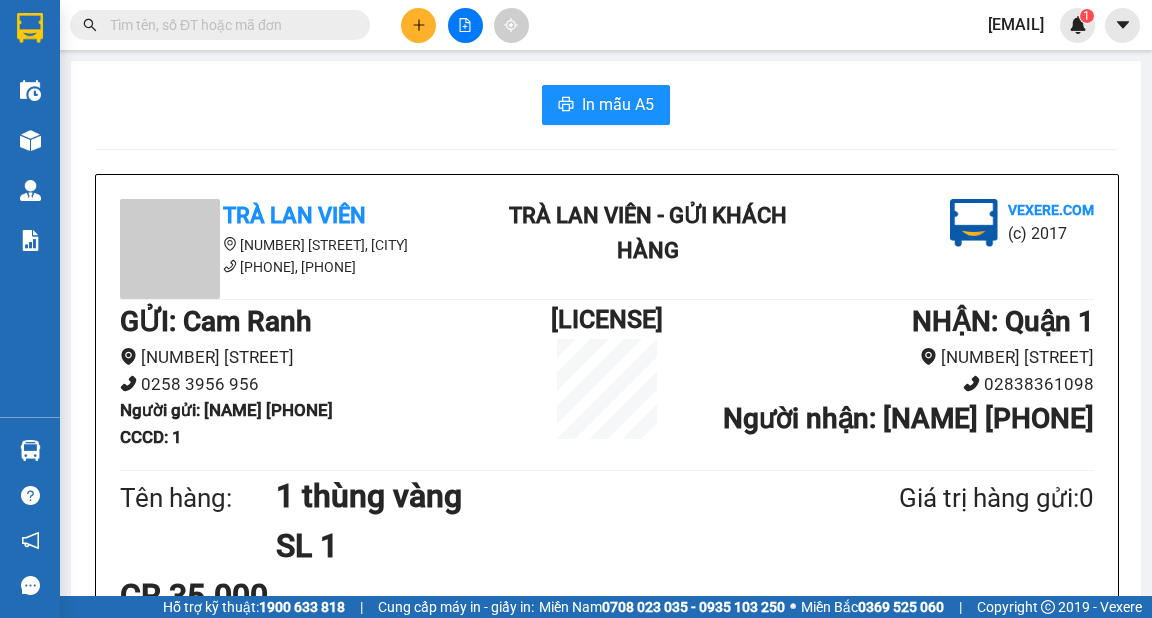click 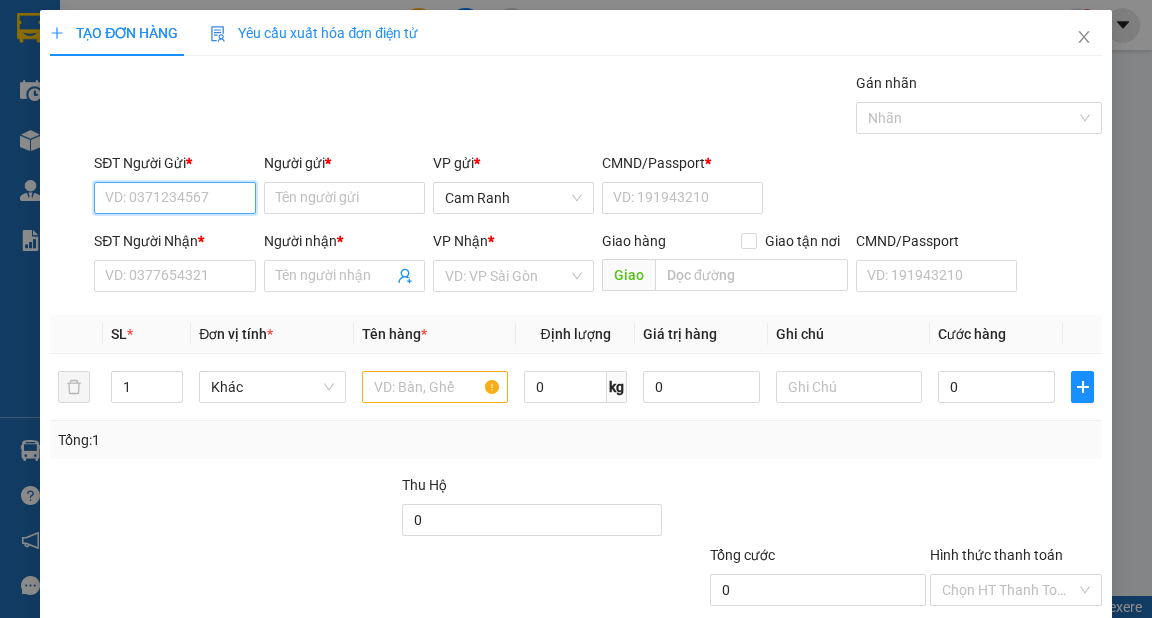 click on "SĐT Người Gửi  *" at bounding box center (174, 198) 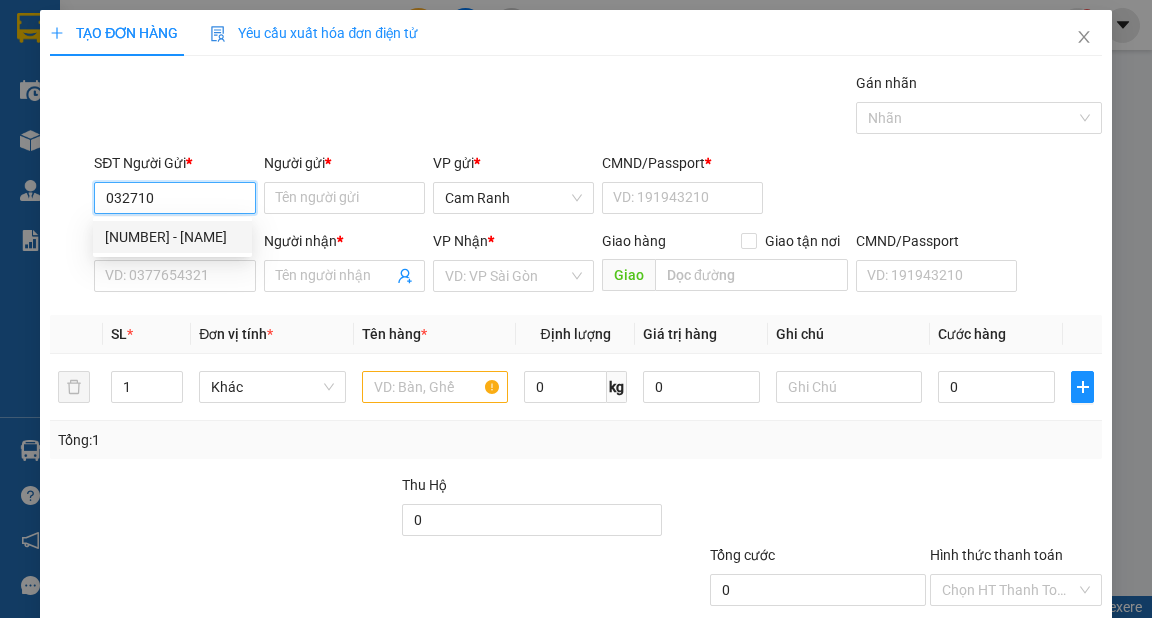 click on "[NUMBER] - [NAME]" at bounding box center (172, 237) 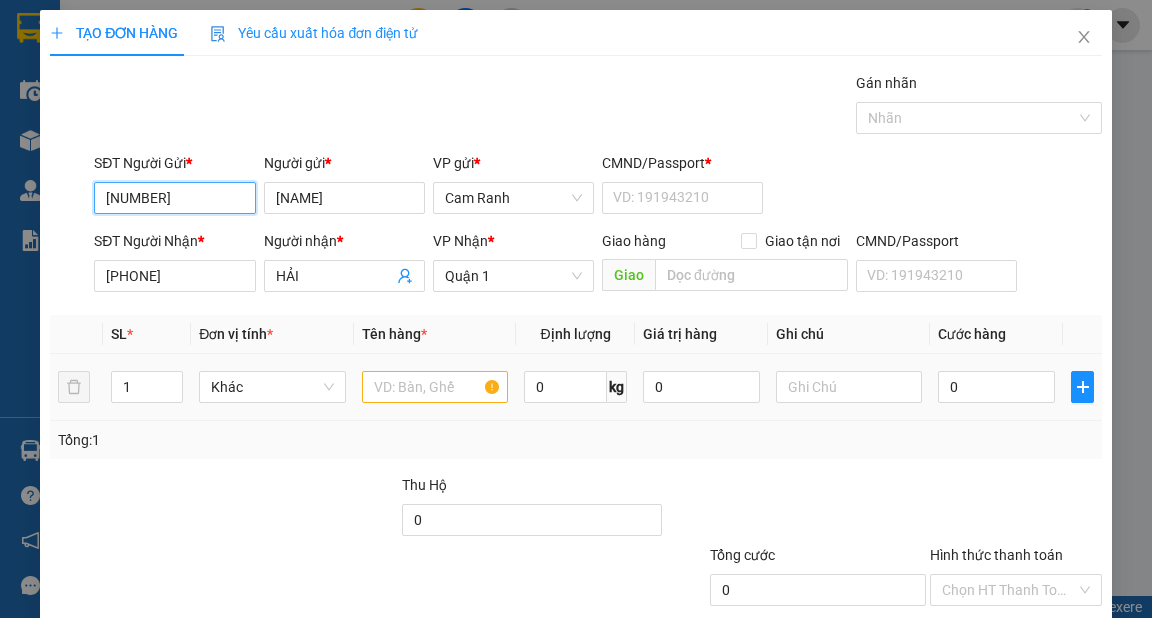type on "[NUMBER]" 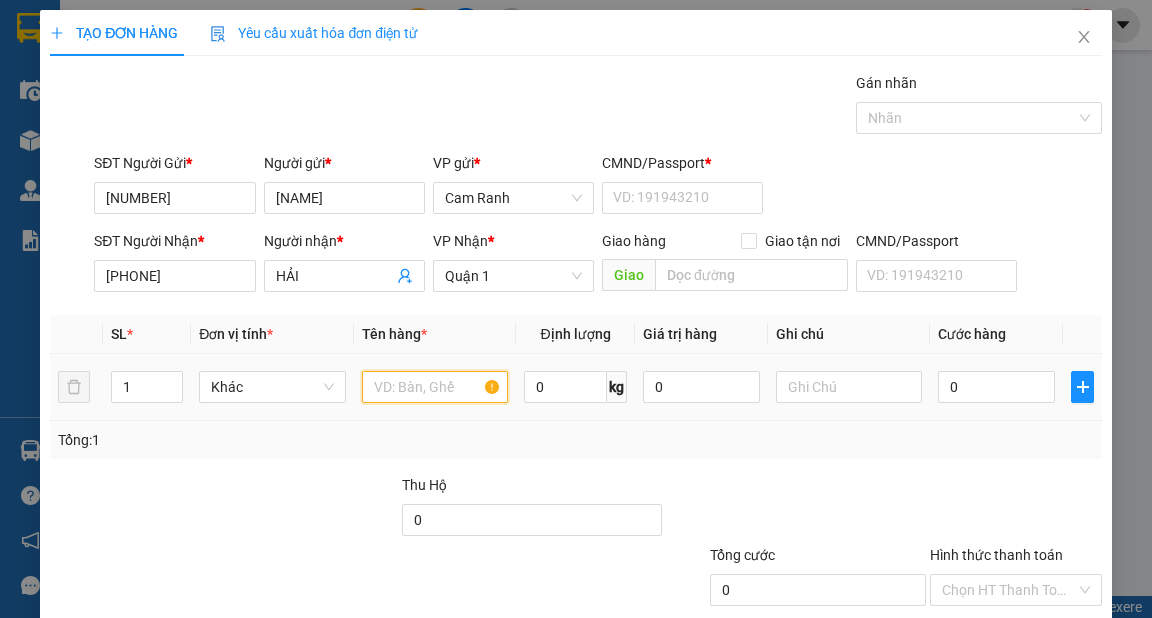 click at bounding box center [435, 387] 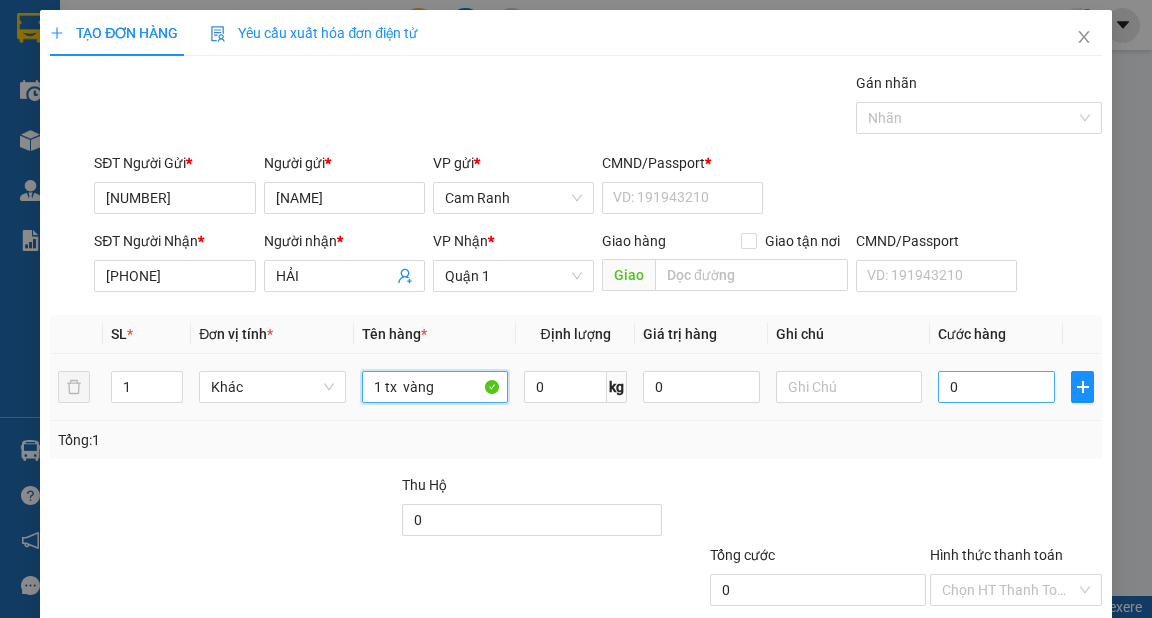 type on "1 tx  vàng" 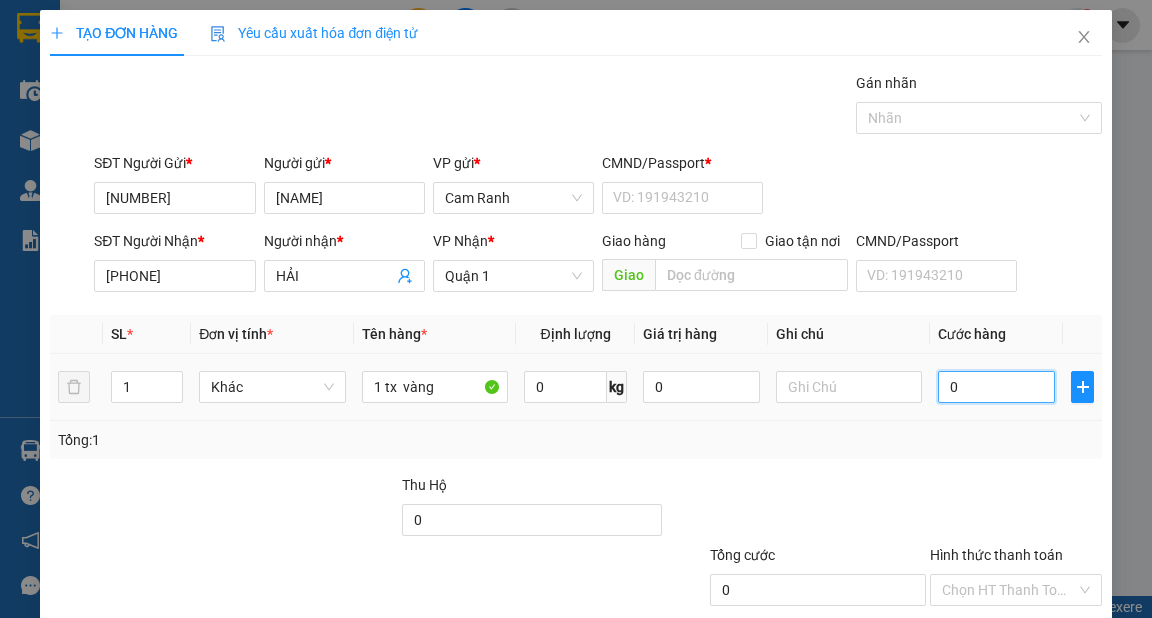 click on "0" at bounding box center (996, 387) 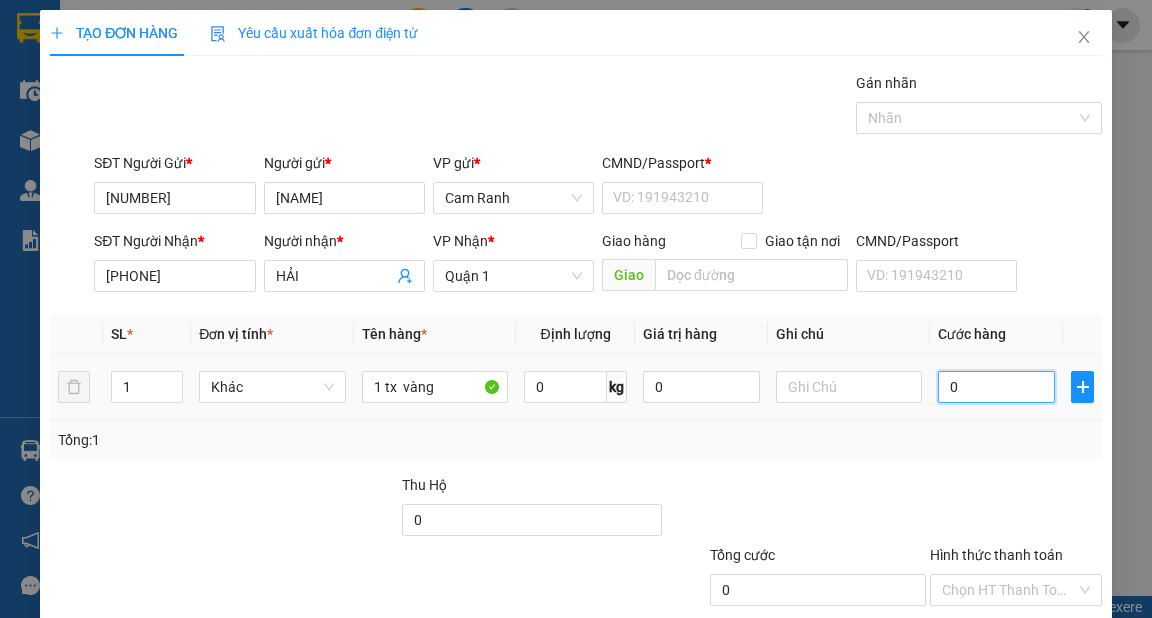 type on "3" 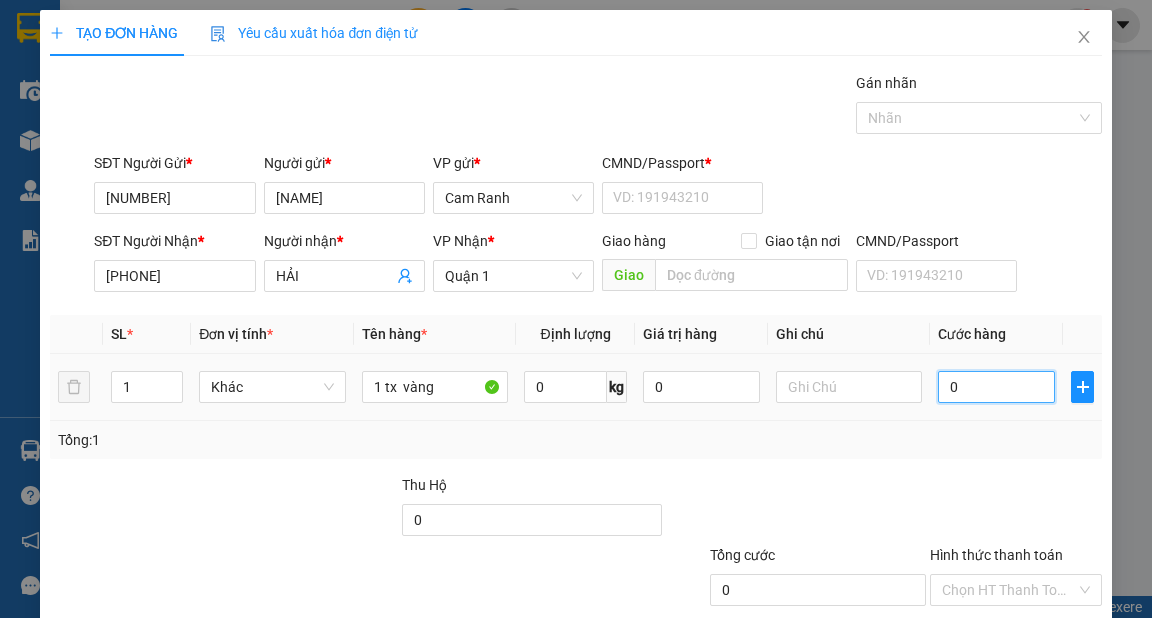 type on "3" 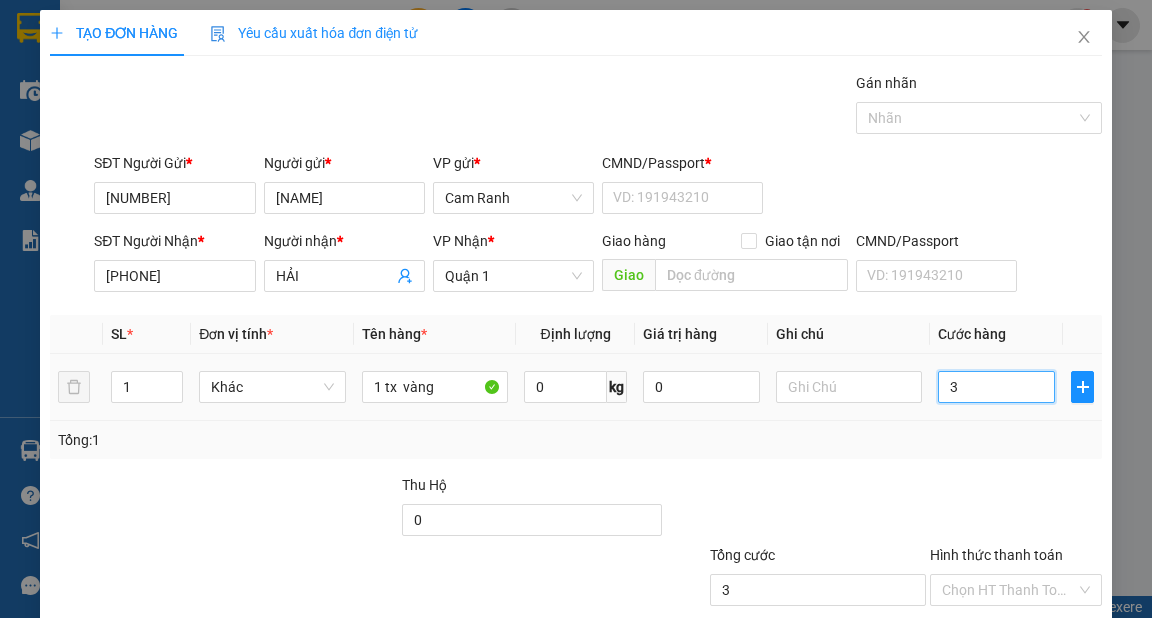 type on "35" 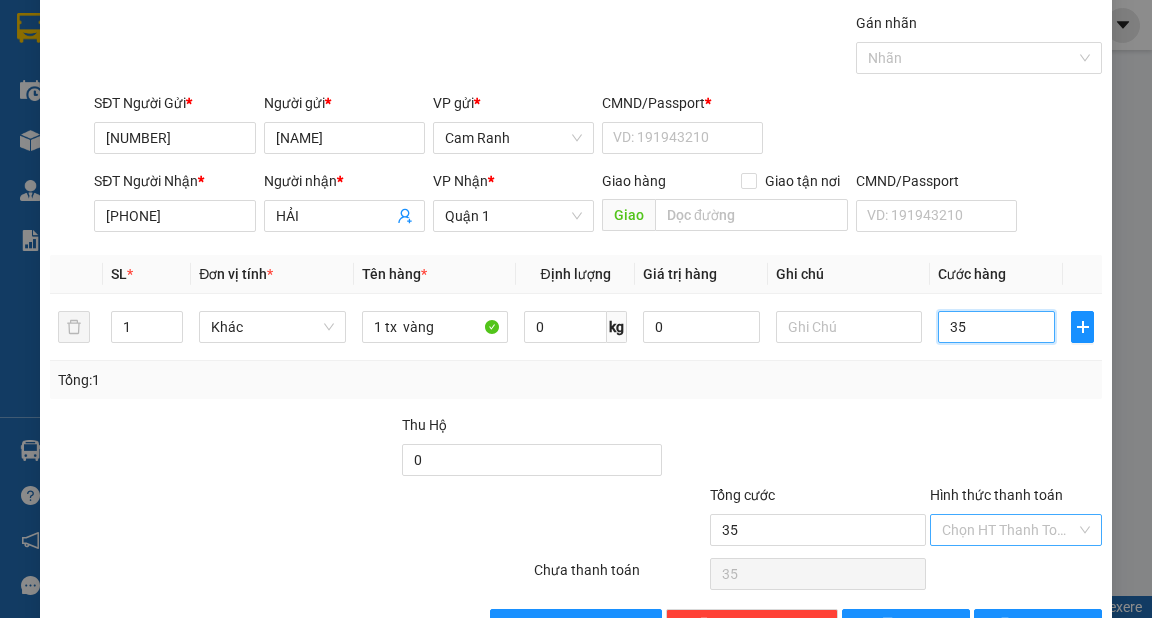 scroll, scrollTop: 120, scrollLeft: 0, axis: vertical 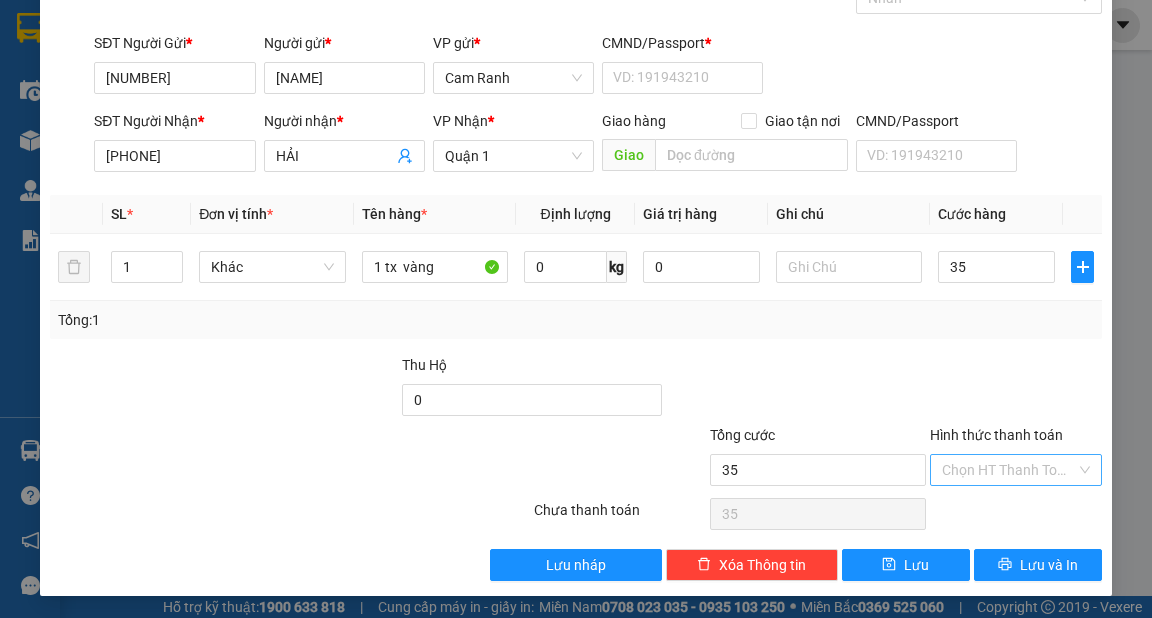 type on "35.000" 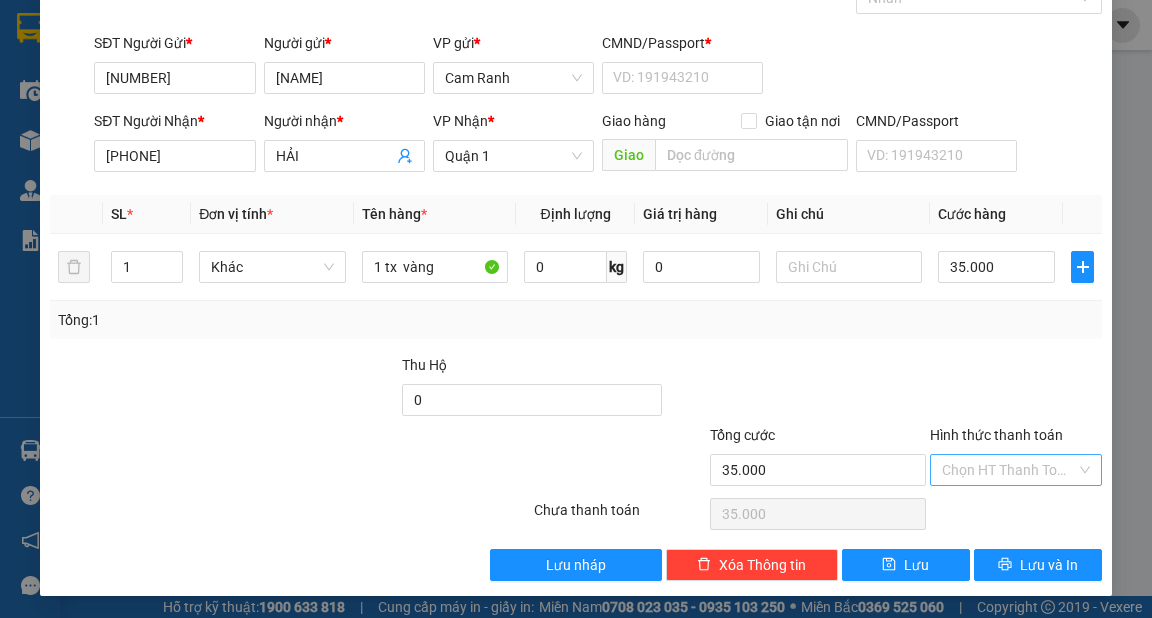 click on "Hình thức thanh toán" at bounding box center (1009, 470) 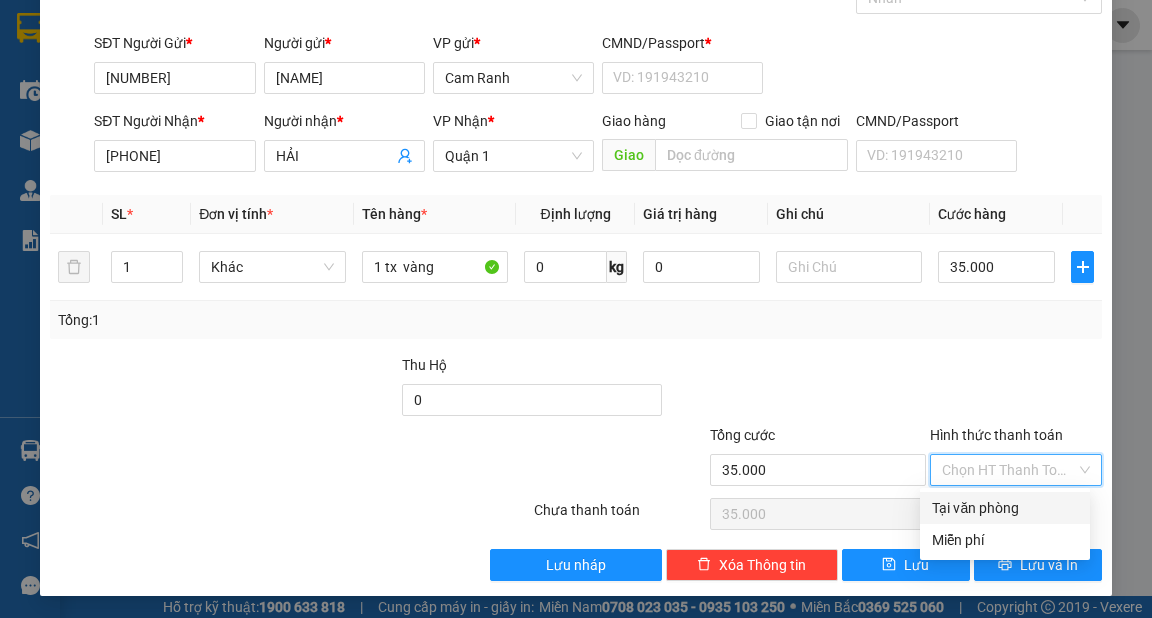 click on "Tại văn phòng" at bounding box center (1005, 508) 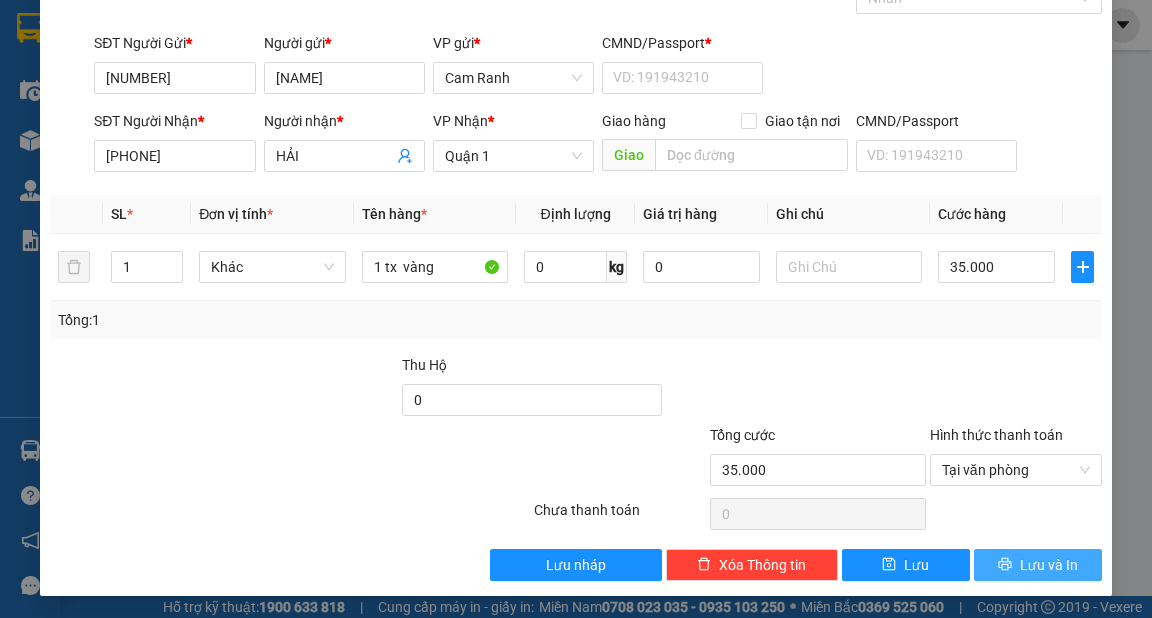 click on "Lưu và In" at bounding box center [1049, 565] 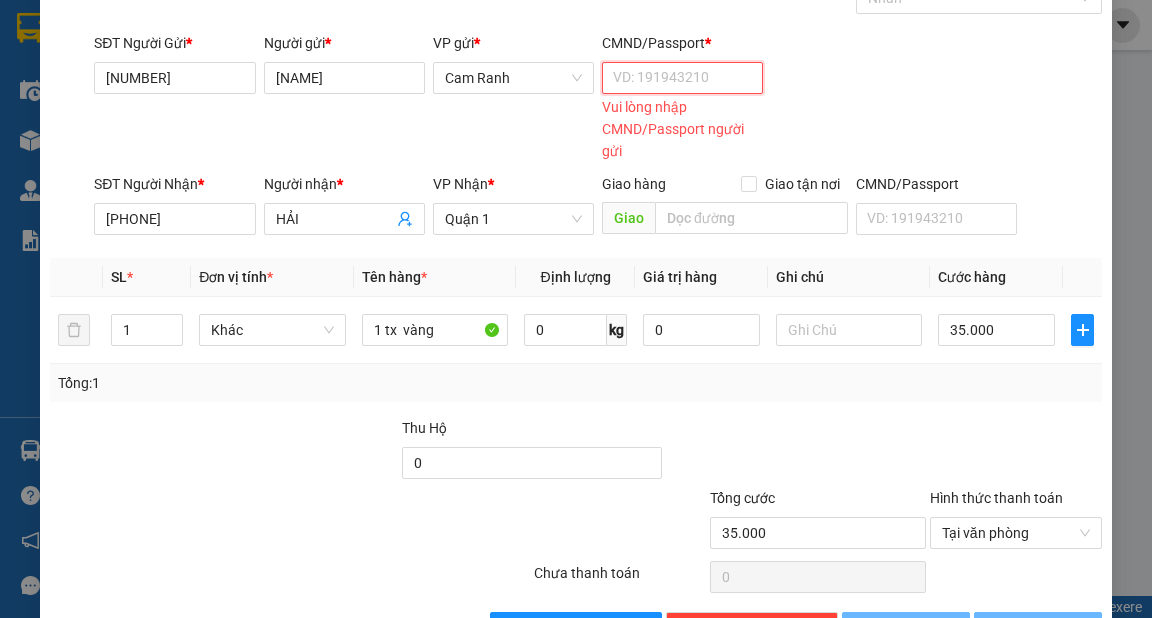 click on "CMND/Passport  *" at bounding box center [682, 78] 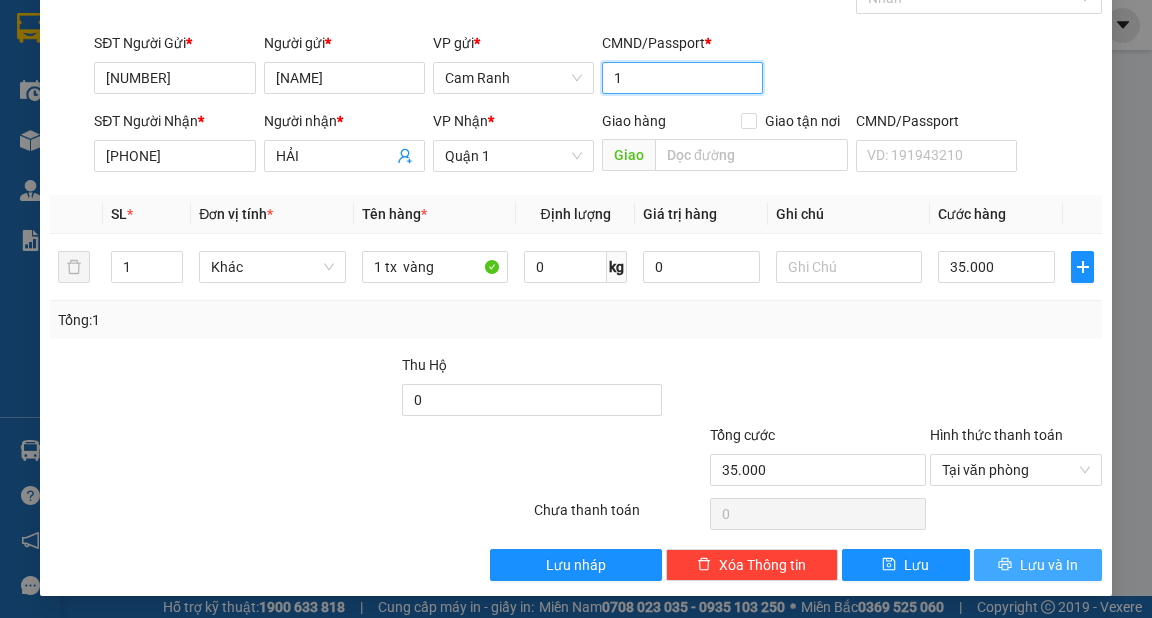 type on "1" 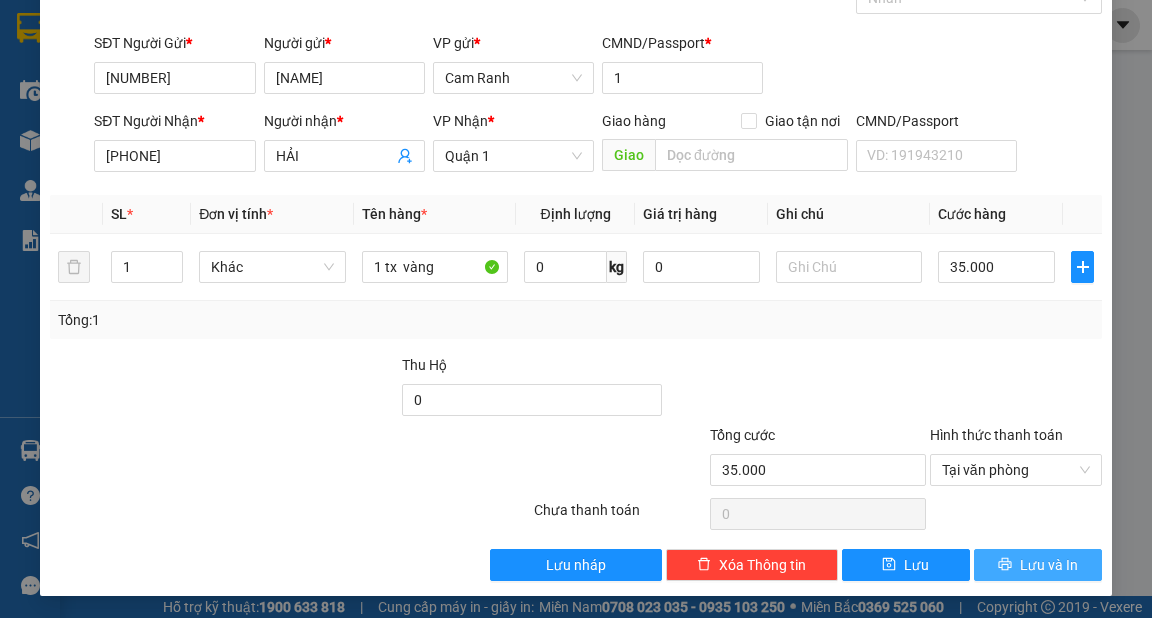 click on "Lưu và In" at bounding box center [1049, 565] 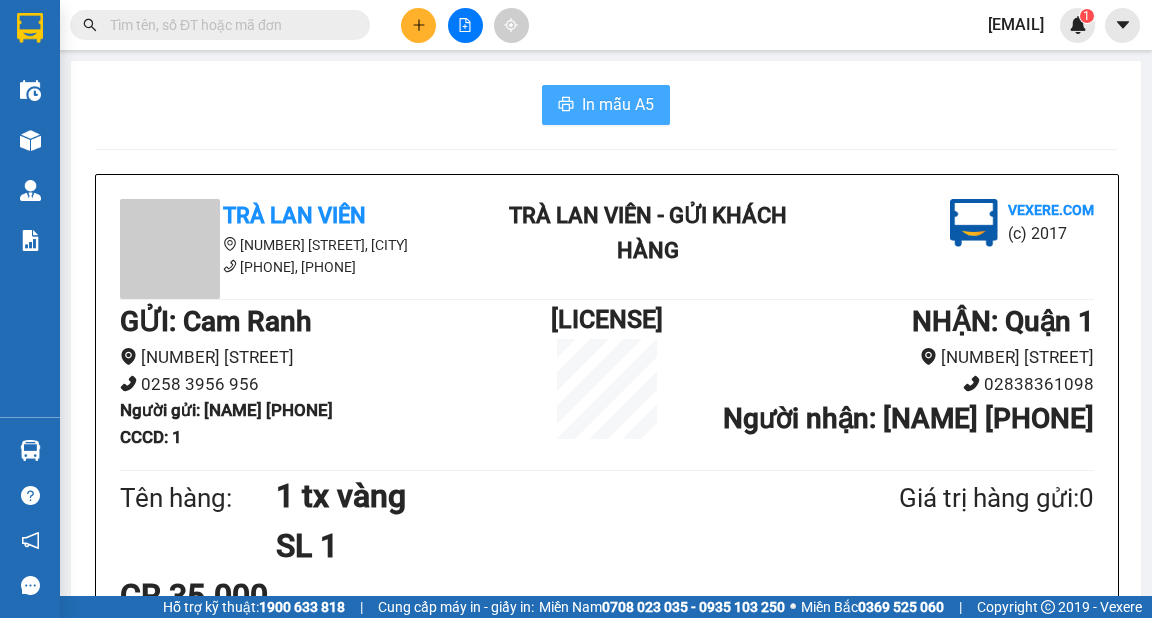 click on "In mẫu A5" at bounding box center (618, 104) 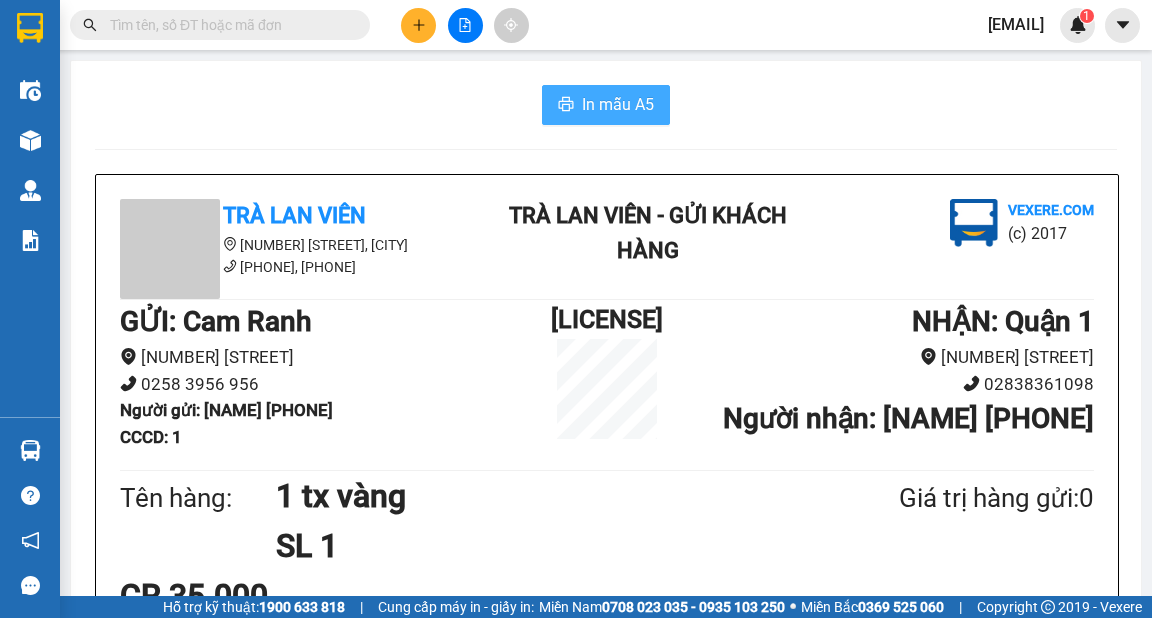 scroll, scrollTop: 0, scrollLeft: 0, axis: both 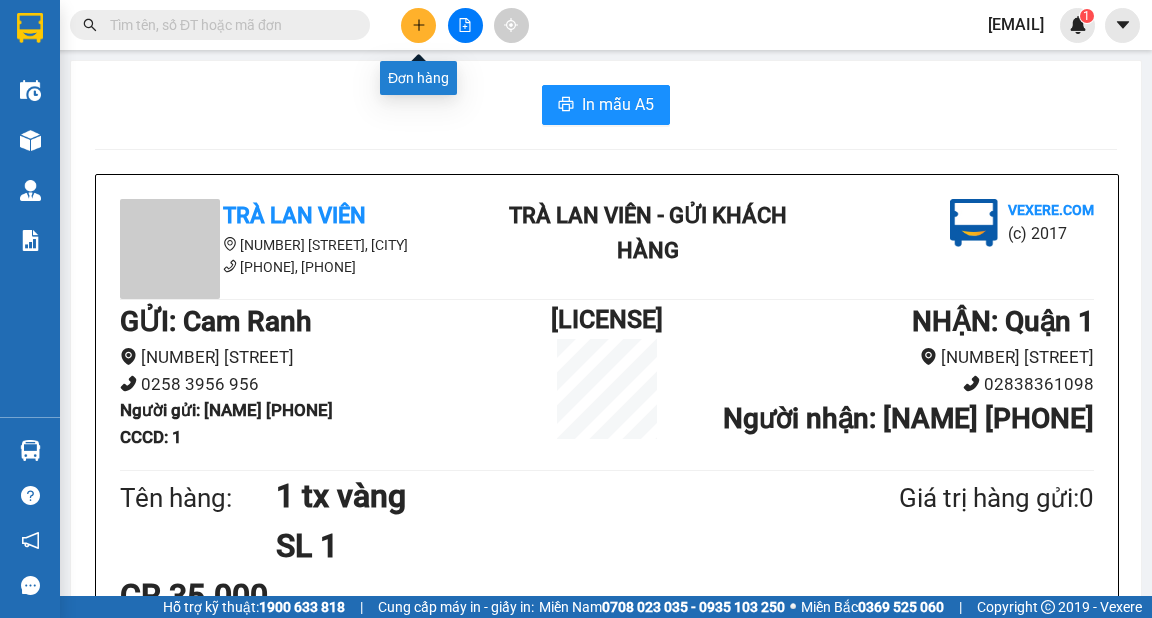click 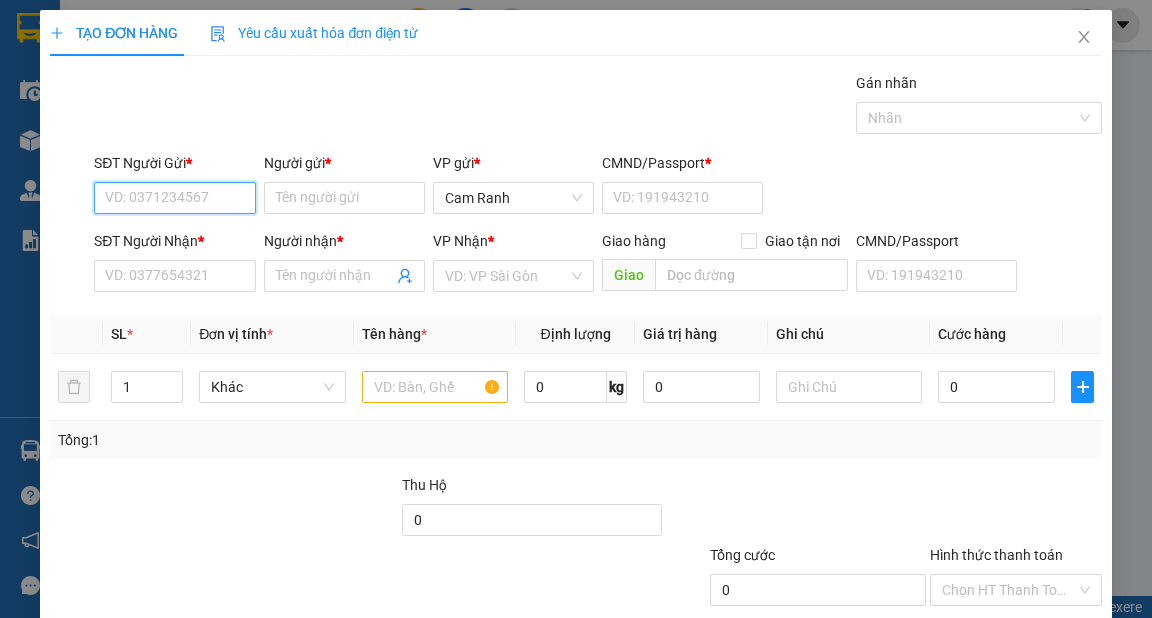 click on "SĐT Người Gửi  *" at bounding box center (174, 198) 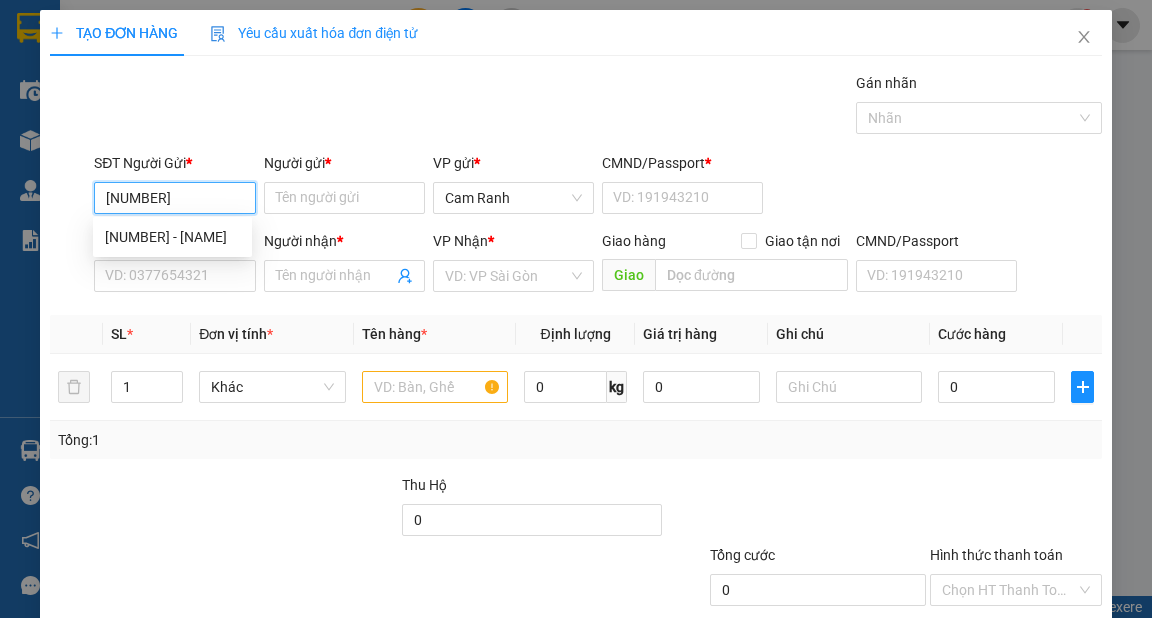 type on "[NUMBER]" 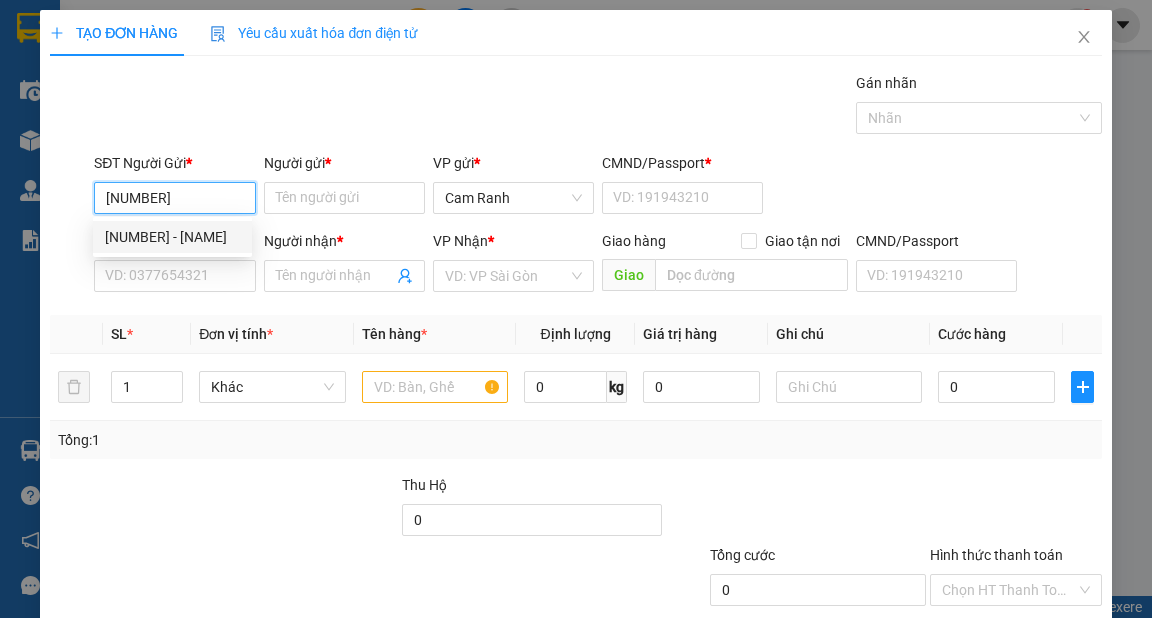 click on "[NUMBER] - [NAME]" at bounding box center [172, 237] 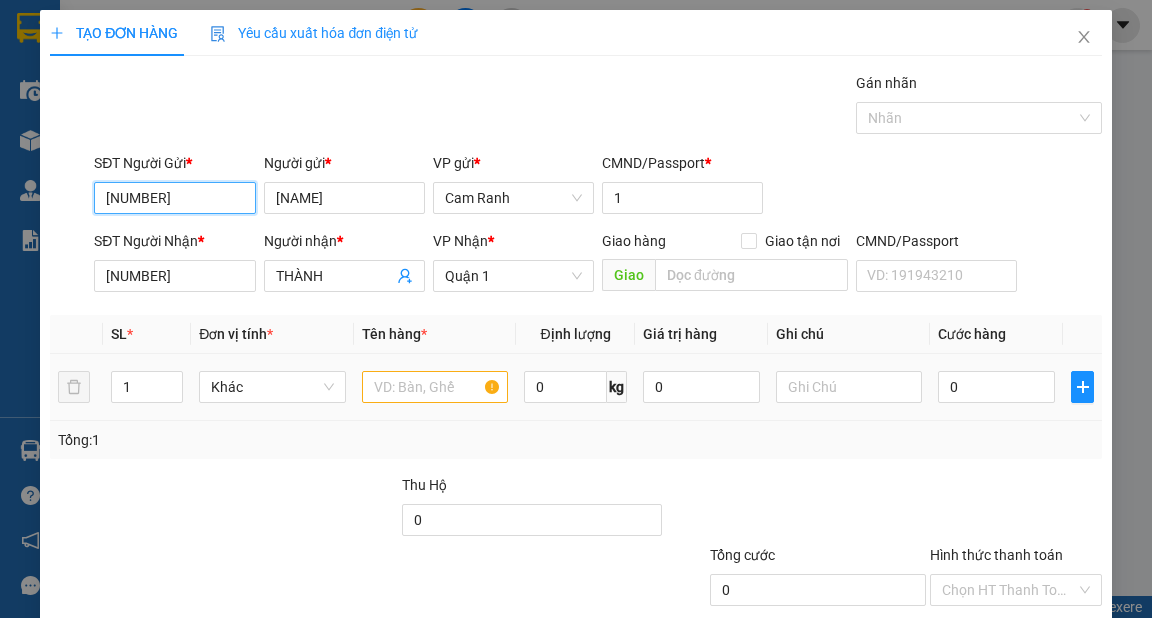 type on "[NUMBER]" 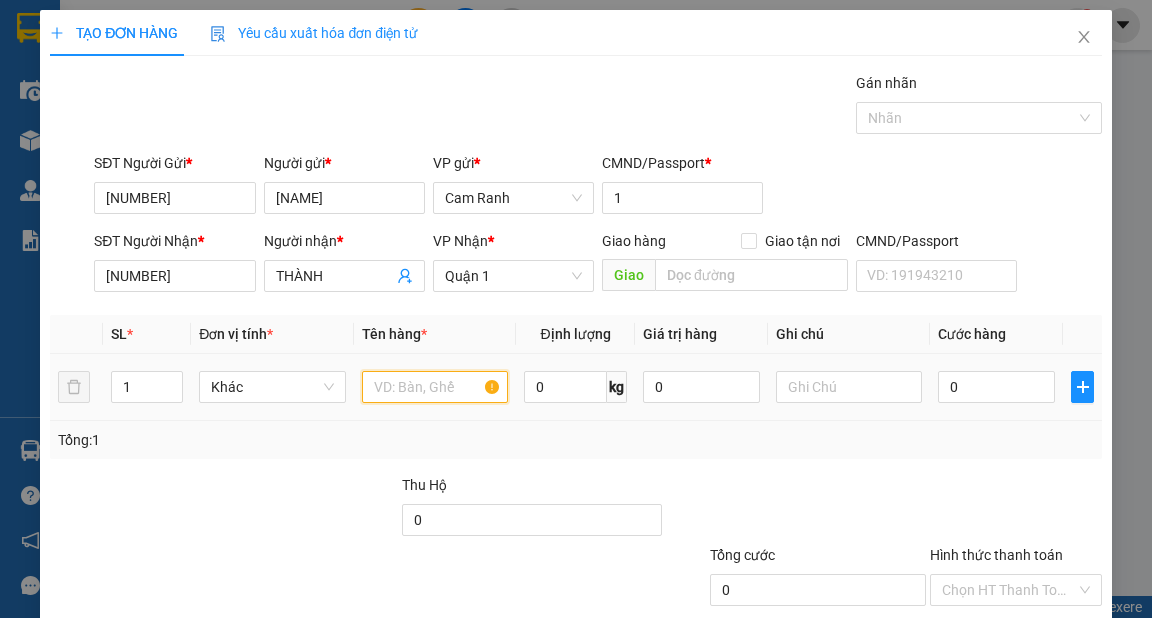click at bounding box center (435, 387) 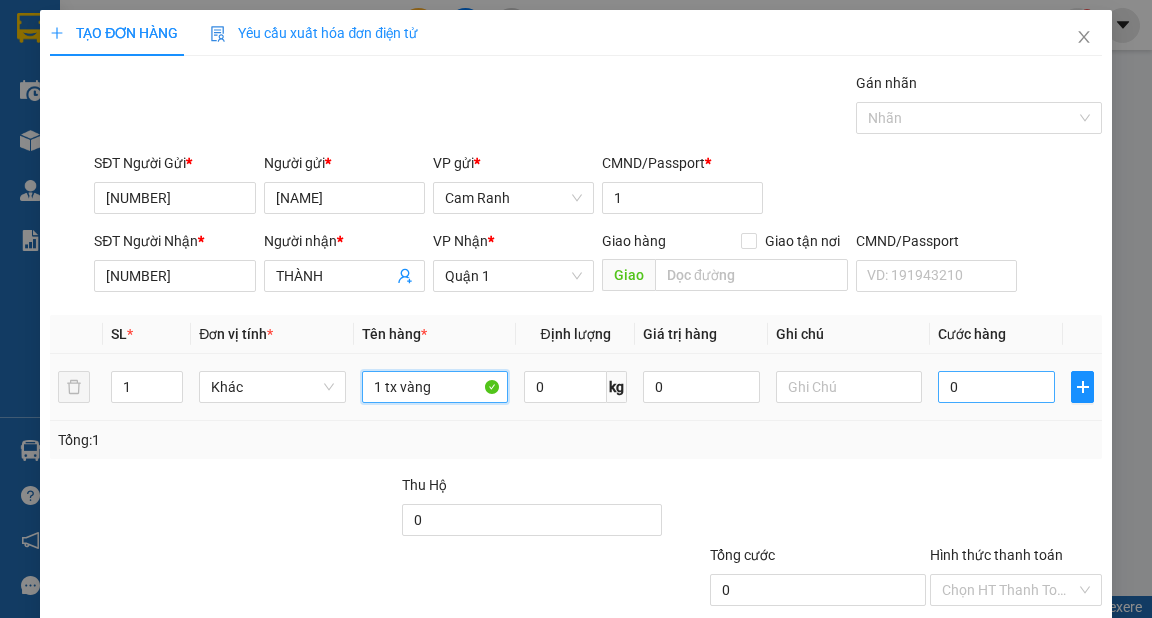 type on "1 tx vàng" 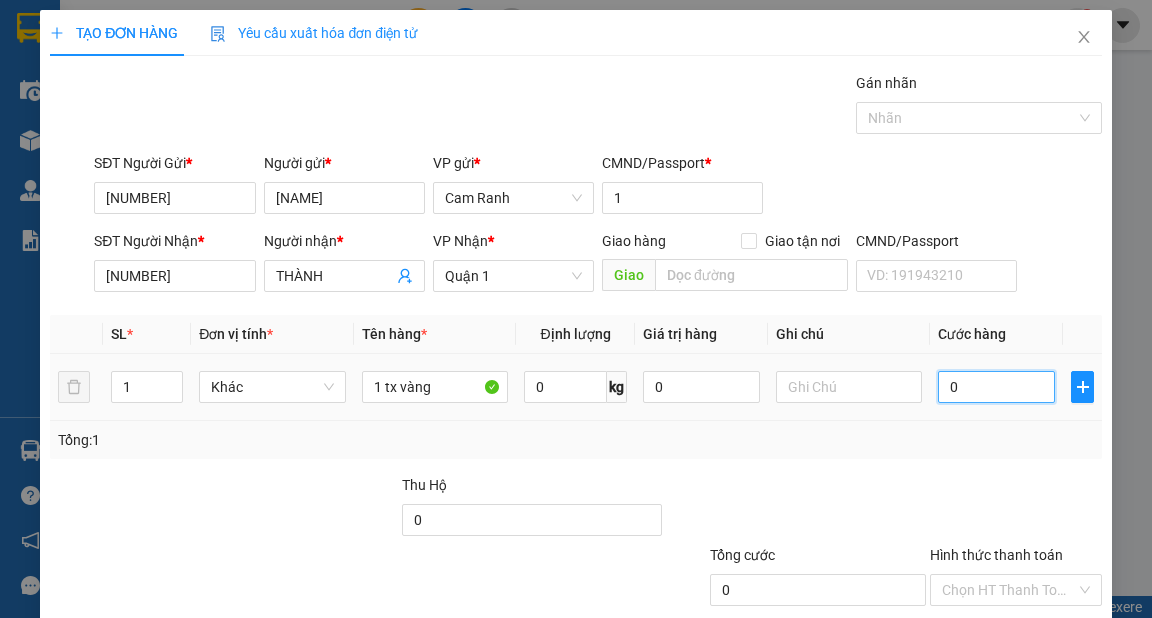 click on "0" at bounding box center (996, 387) 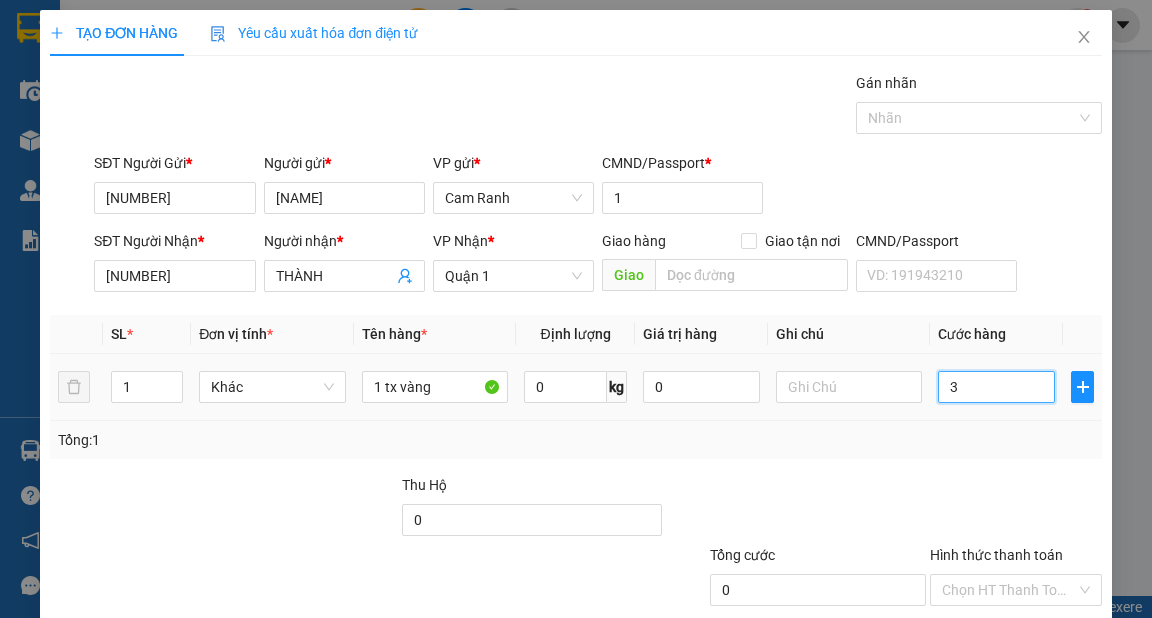 type on "3" 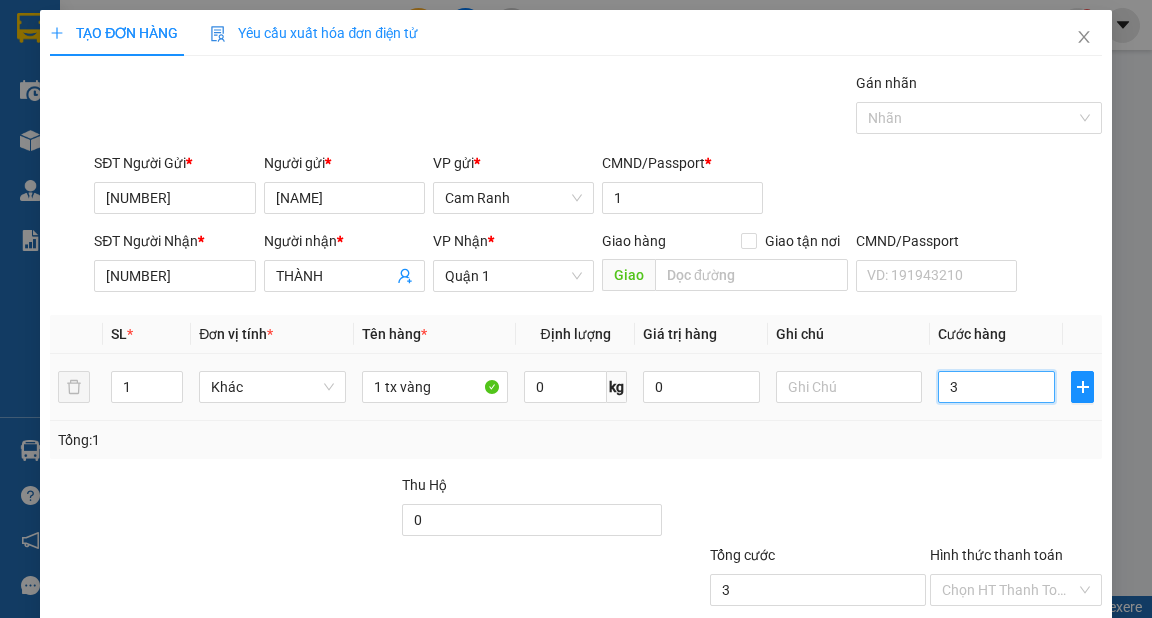 type on "30" 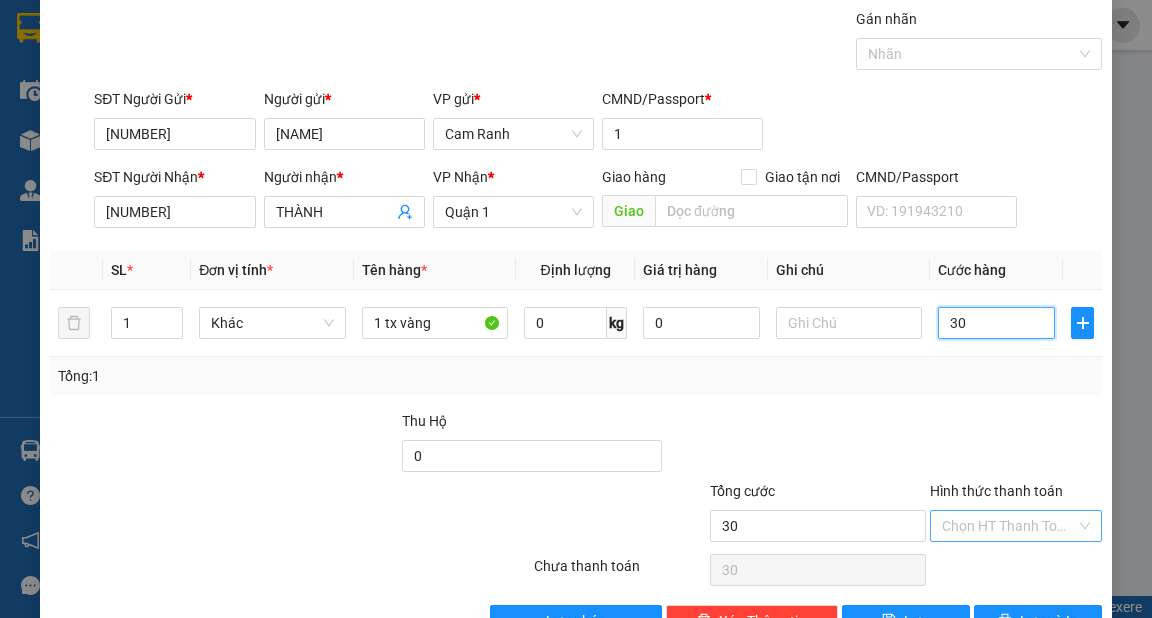 scroll, scrollTop: 120, scrollLeft: 0, axis: vertical 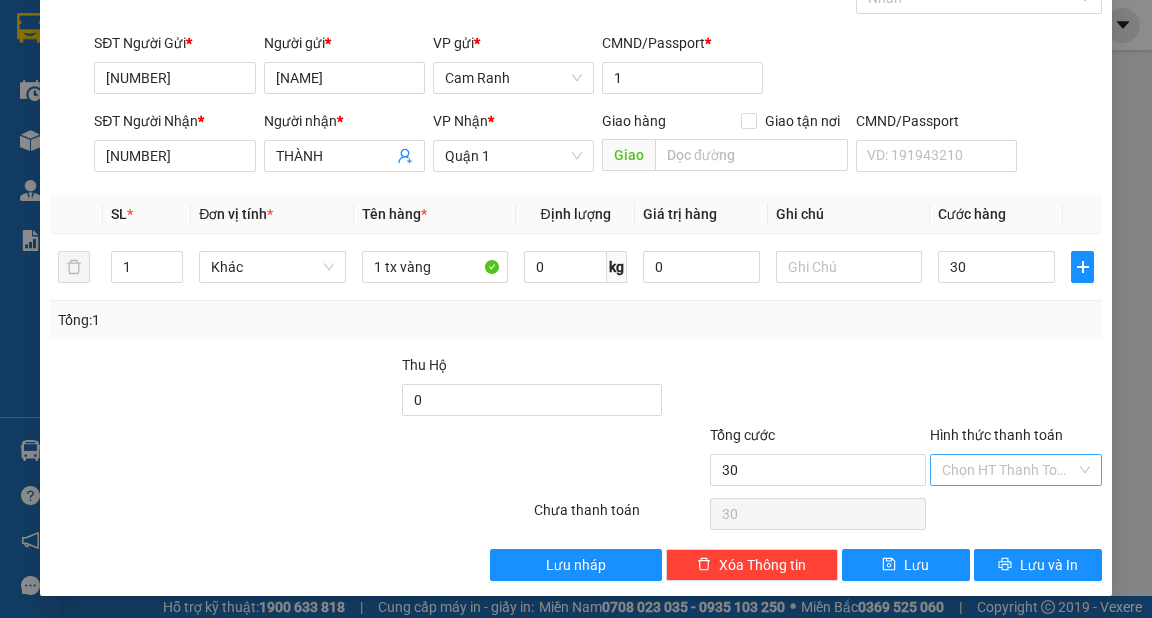 type on "30.000" 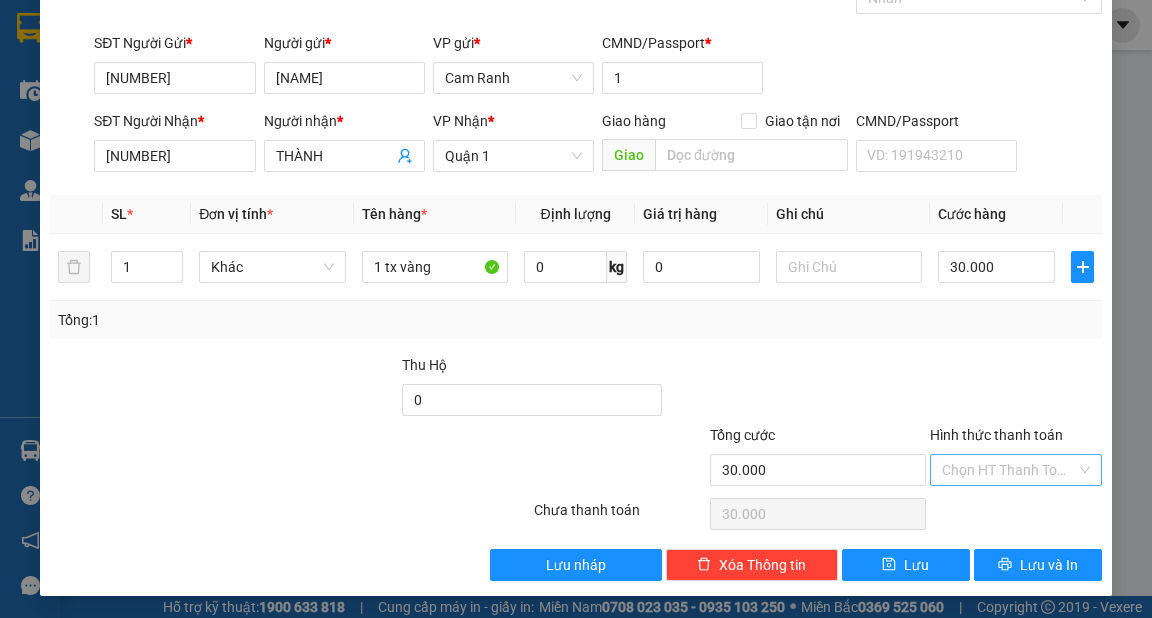 click on "Hình thức thanh toán" at bounding box center (1009, 470) 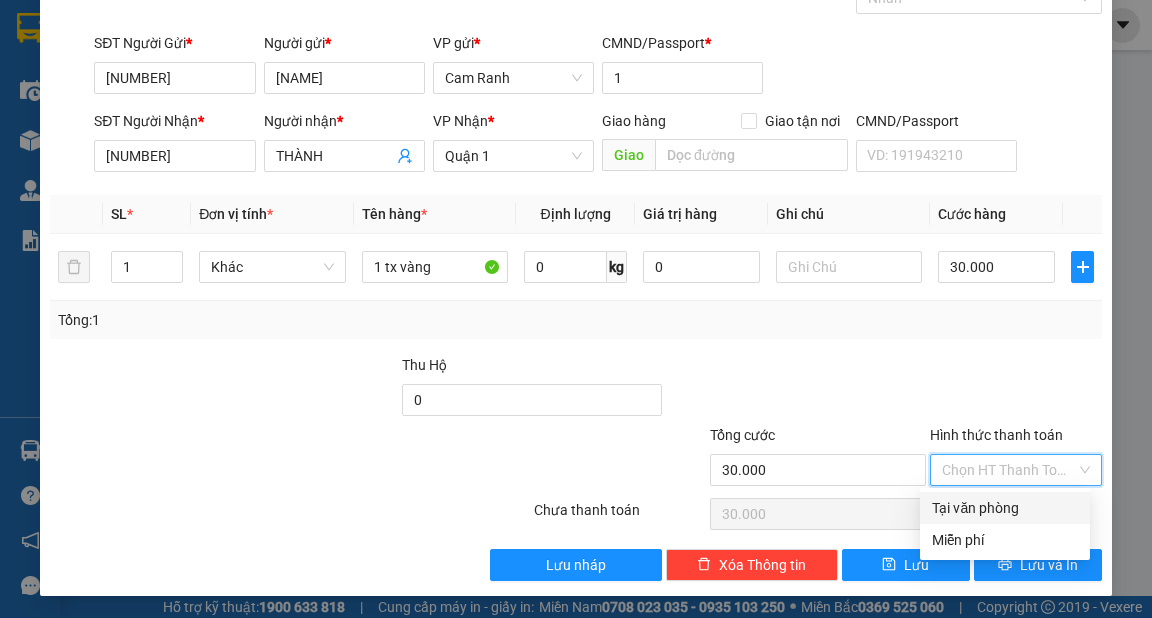click on "Tại văn phòng" at bounding box center (1005, 508) 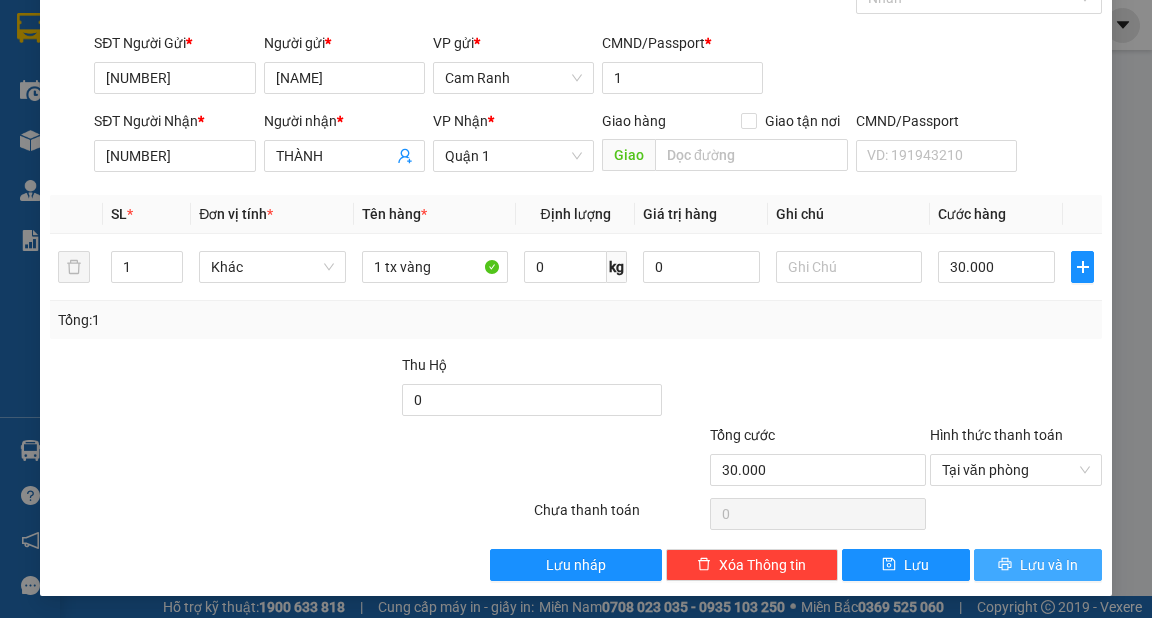 drag, startPoint x: 1008, startPoint y: 569, endPoint x: 1034, endPoint y: 548, distance: 33.42155 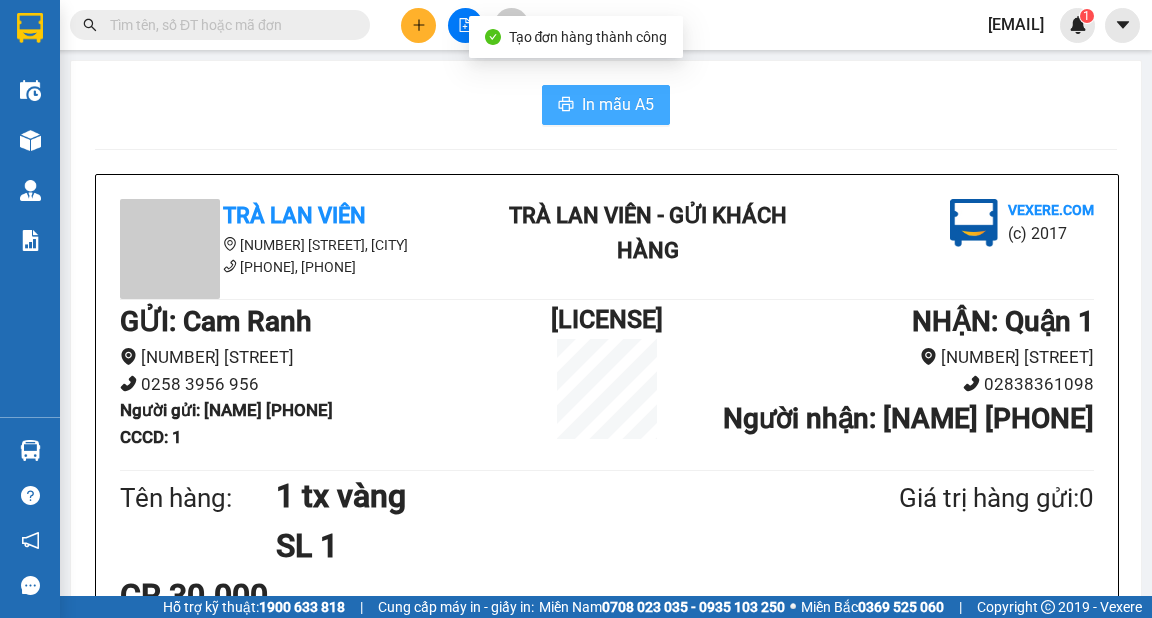 click on "In mẫu A5" at bounding box center (618, 104) 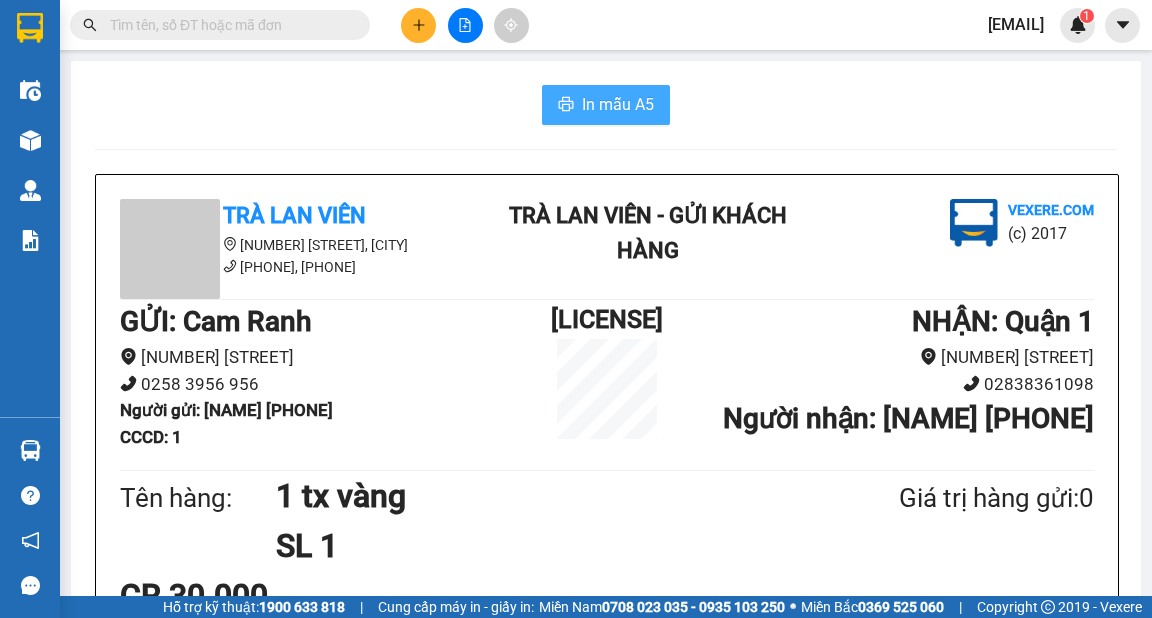 scroll, scrollTop: 0, scrollLeft: 0, axis: both 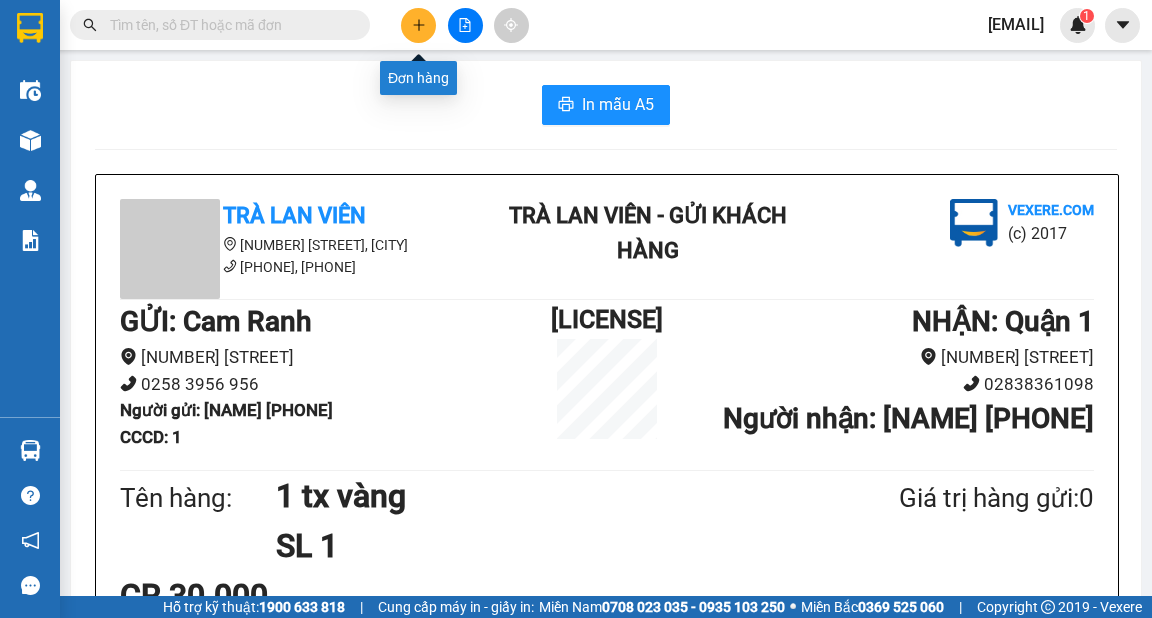 click at bounding box center (418, 25) 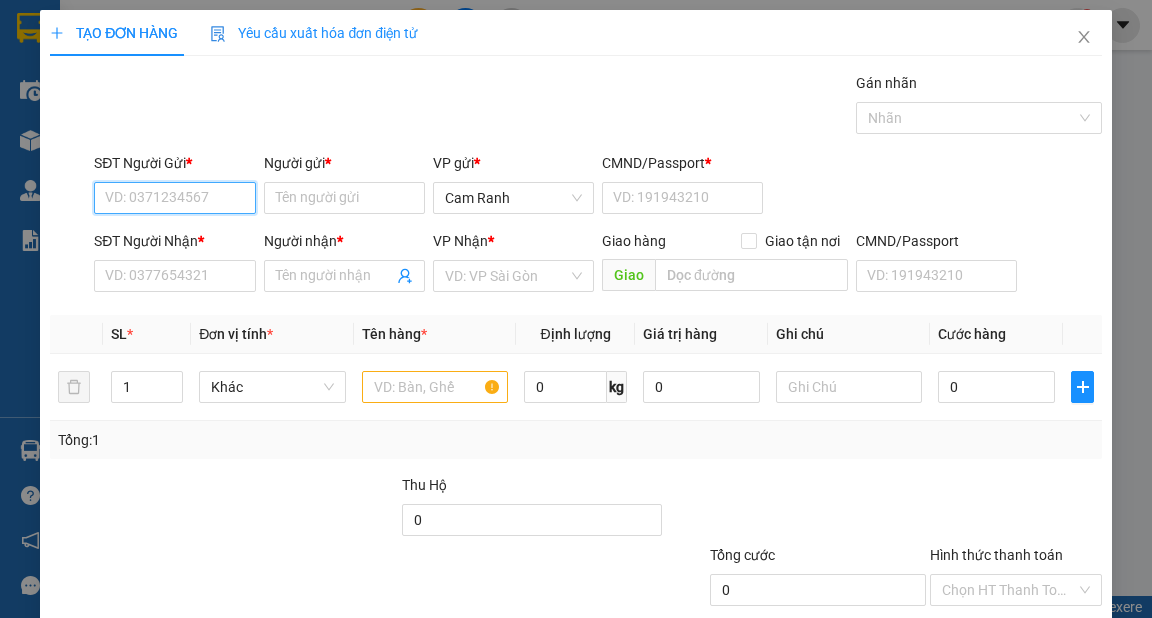 click on "SĐT Người Gửi  *" at bounding box center [174, 198] 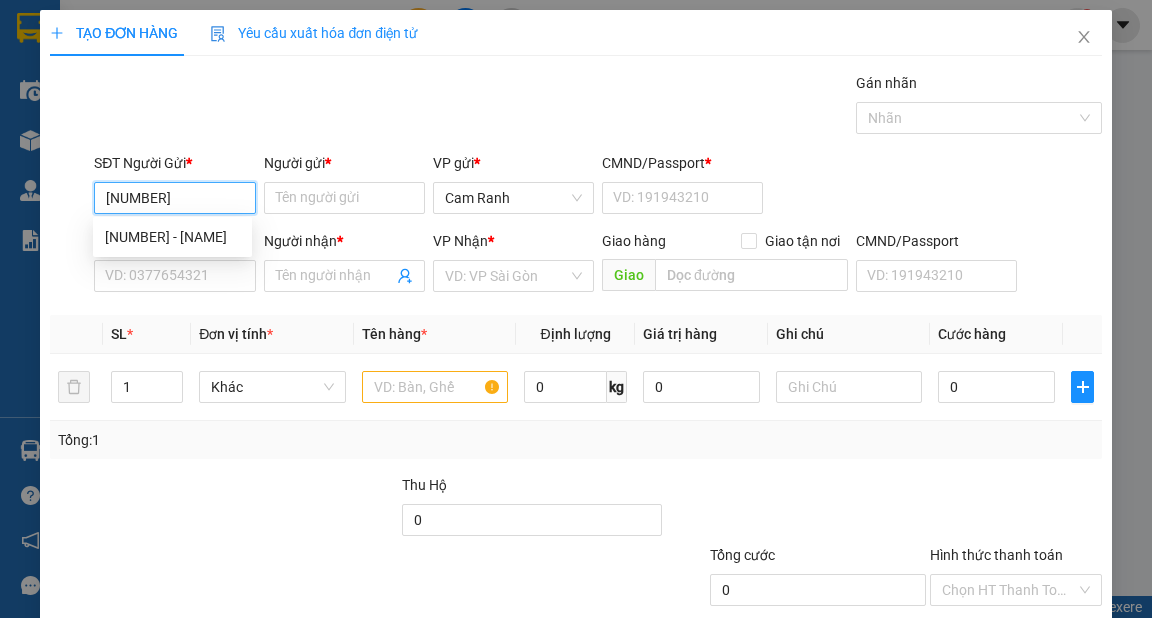 type on "[NUMBER]" 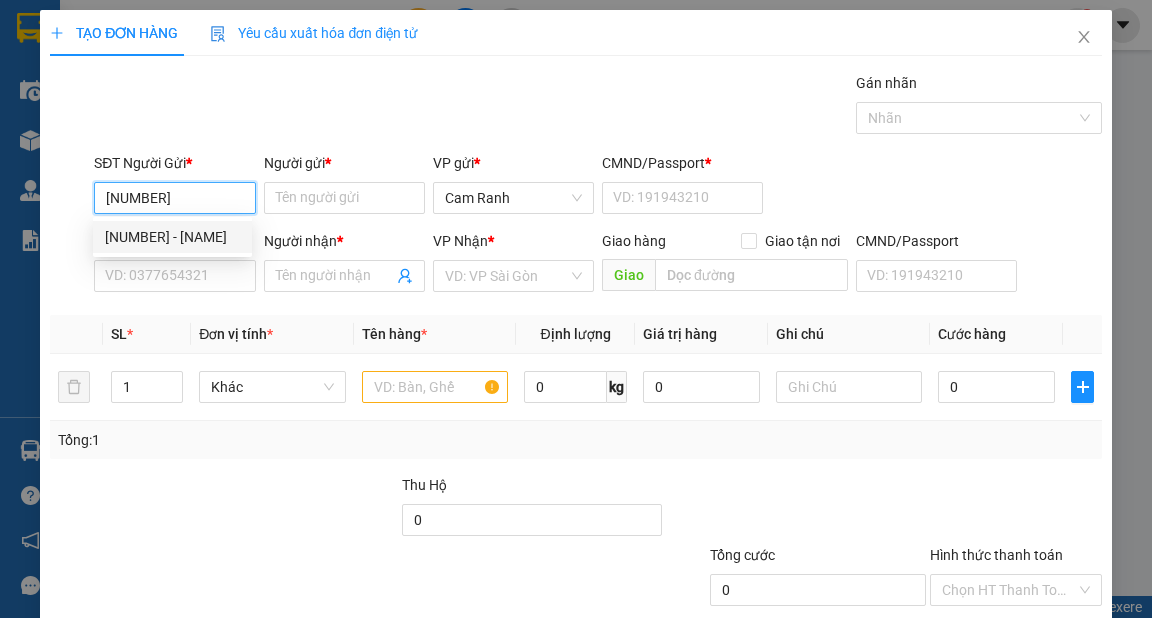 click on "[NUMBER] - [NAME]" at bounding box center (172, 237) 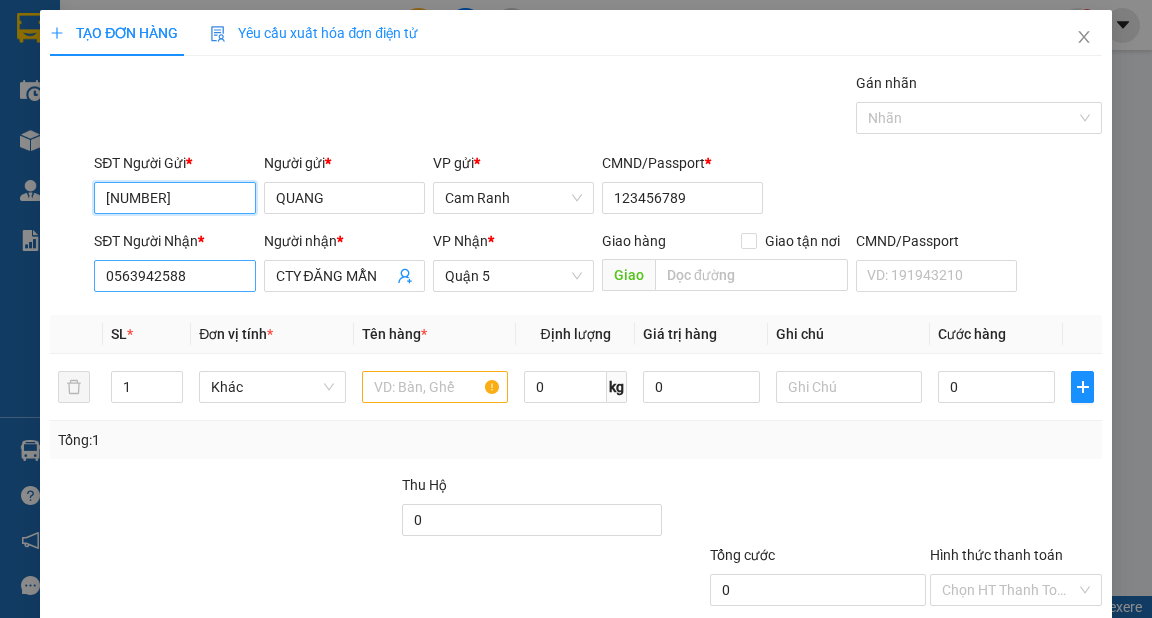 type on "[NUMBER]" 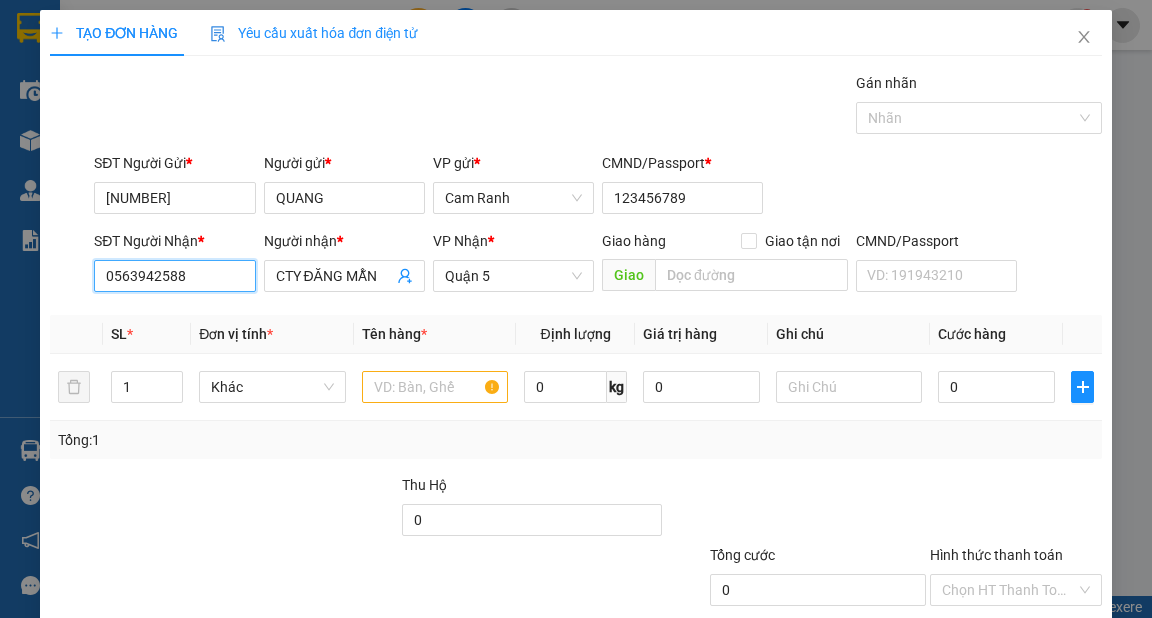 click on "0563942588" at bounding box center [174, 276] 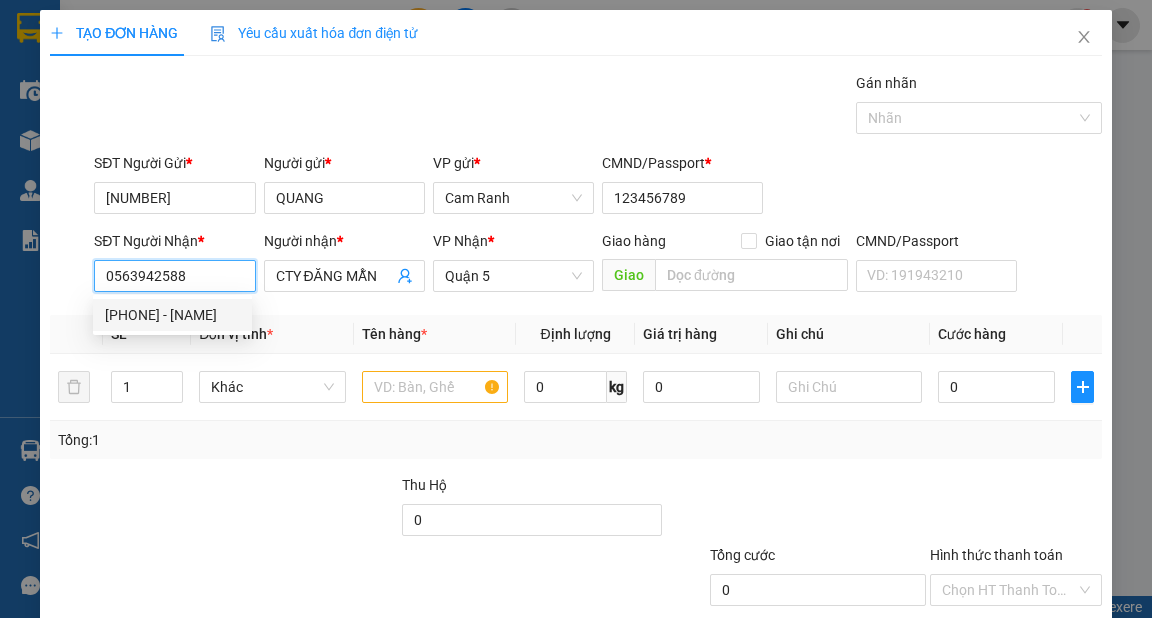 drag, startPoint x: 213, startPoint y: 276, endPoint x: 49, endPoint y: 273, distance: 164.02744 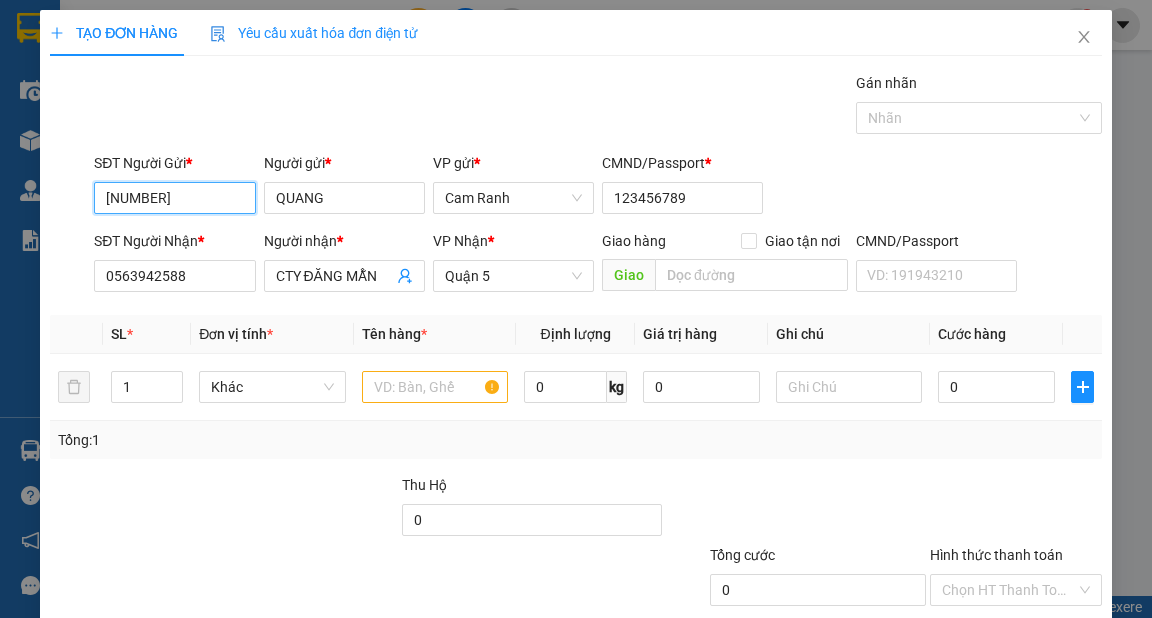 click on "[NUMBER]" at bounding box center (174, 198) 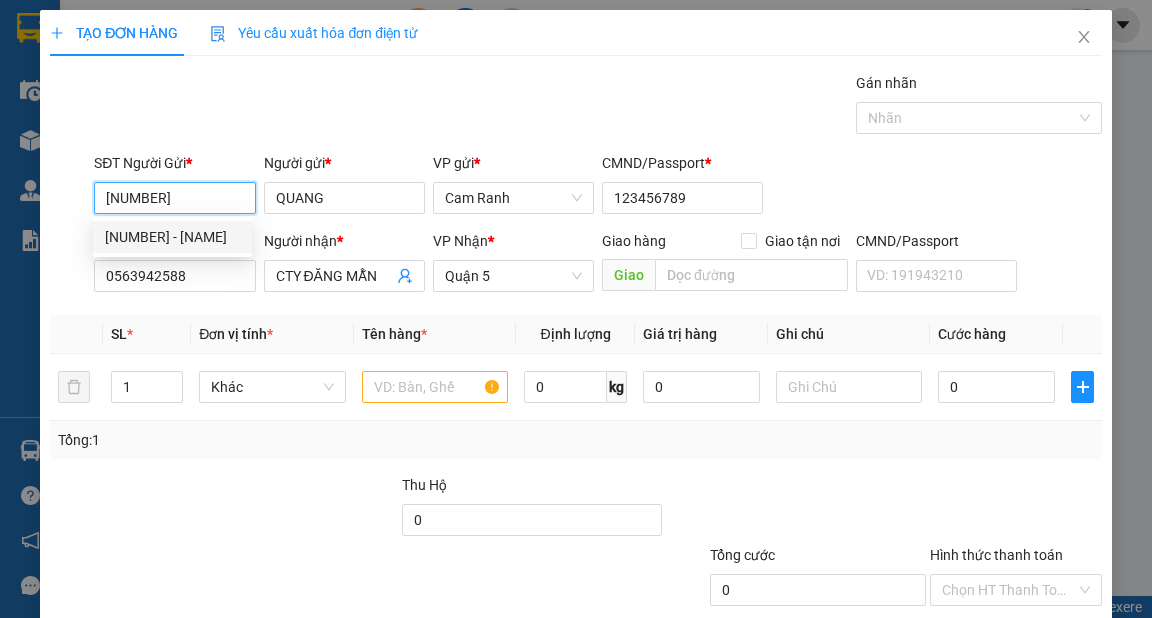 click on "[NUMBER]" at bounding box center (174, 198) 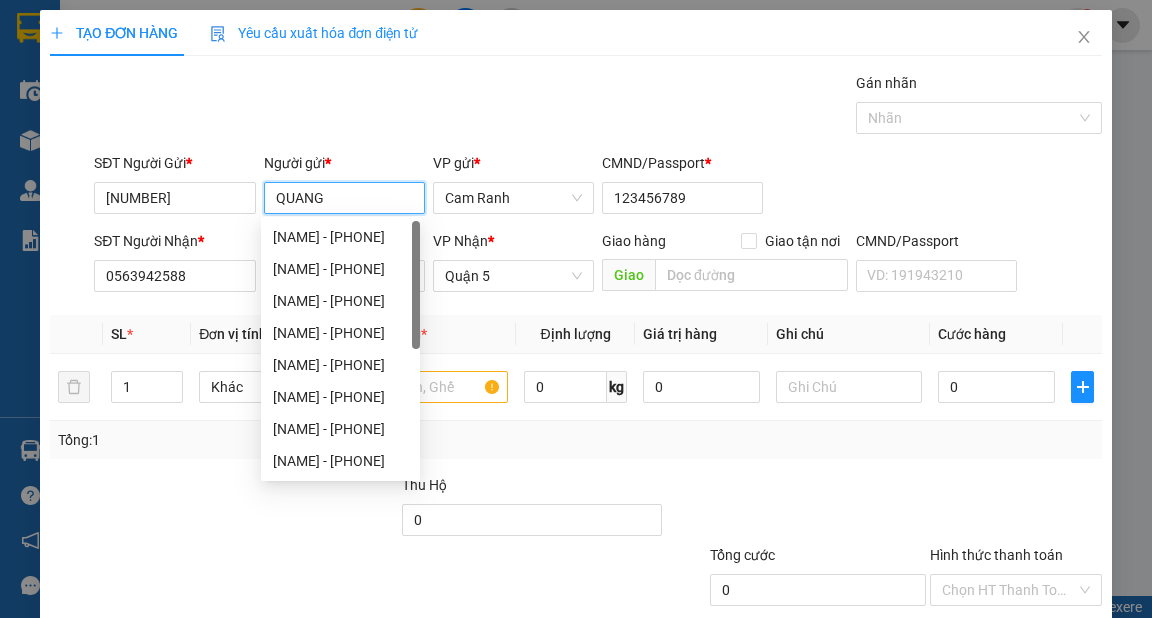 drag, startPoint x: 328, startPoint y: 202, endPoint x: 268, endPoint y: 203, distance: 60.00833 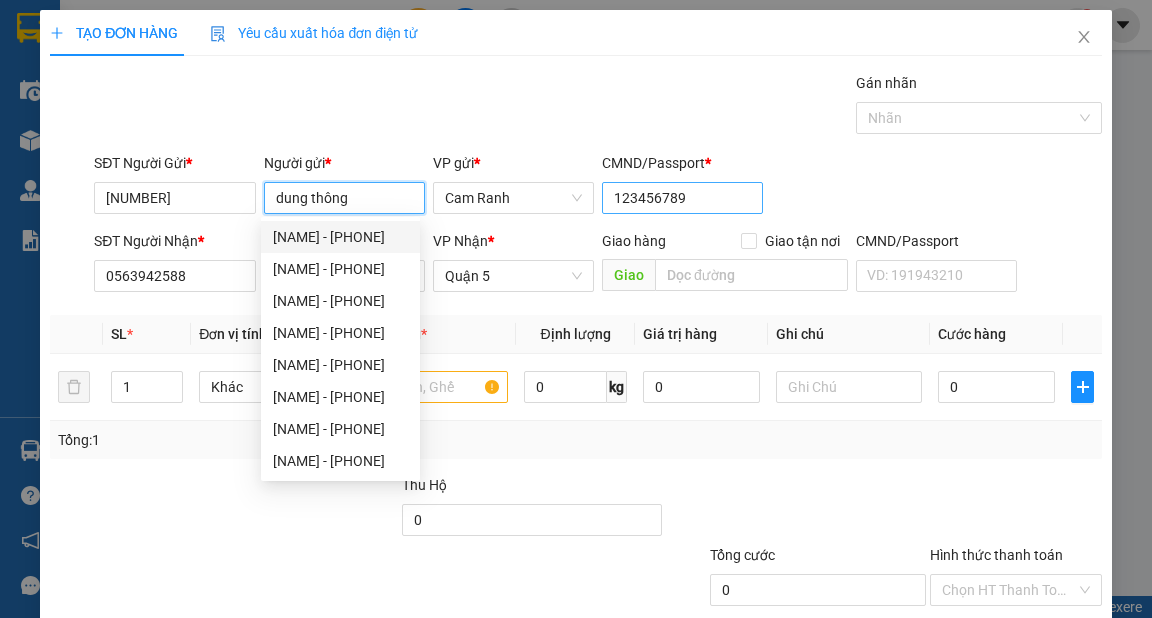 type on "dung thông" 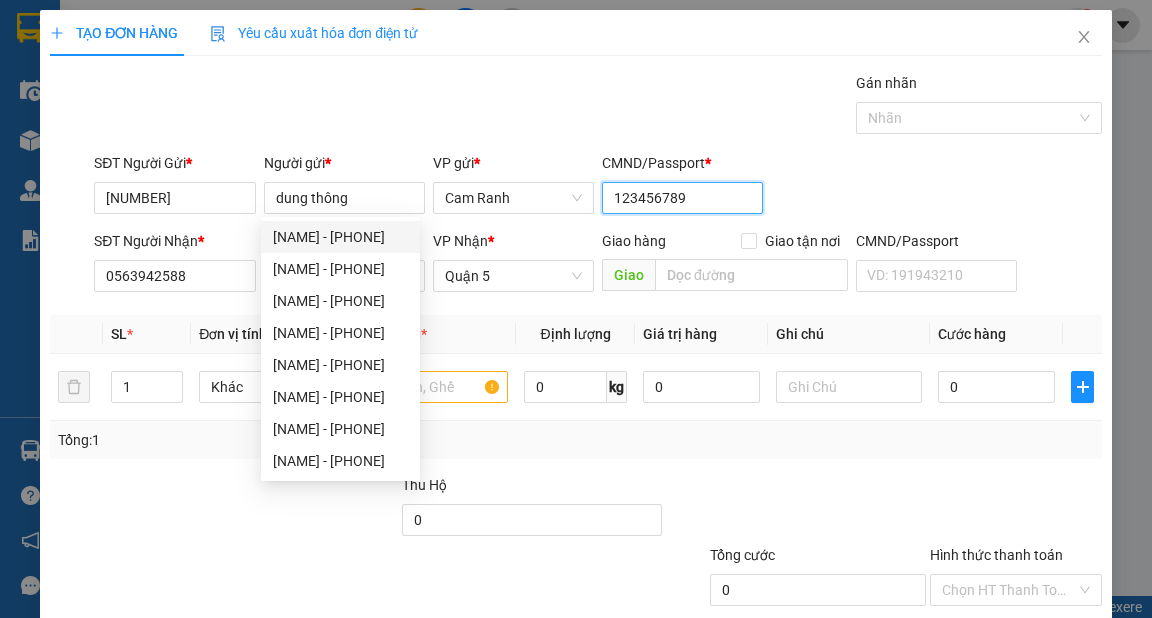 click on "123456789" at bounding box center [682, 198] 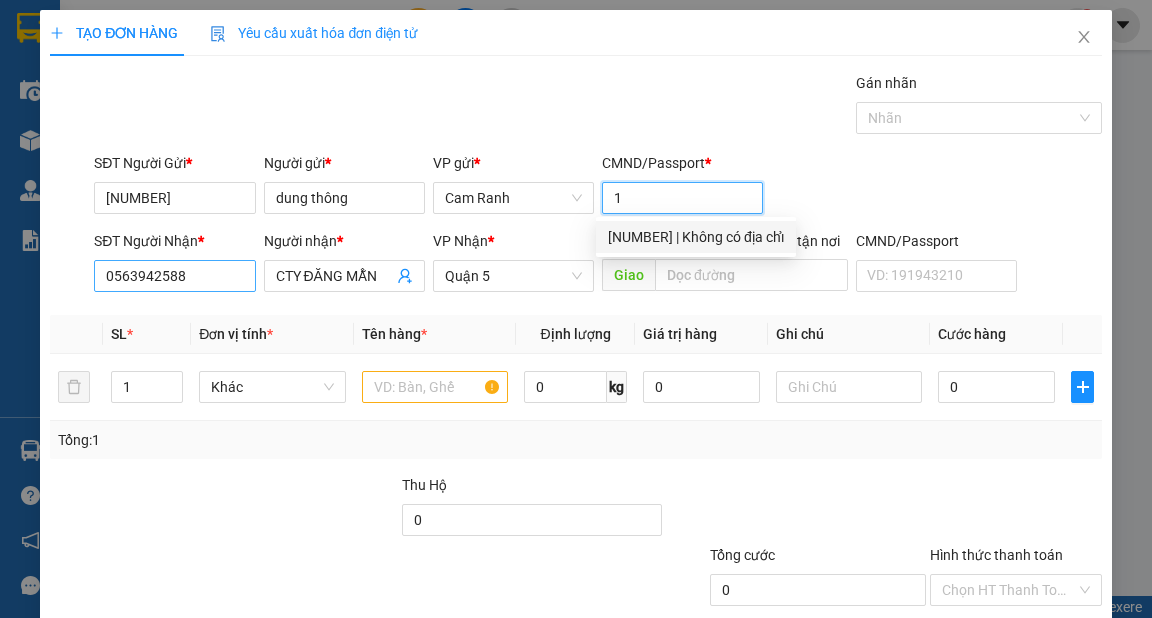 type on "1" 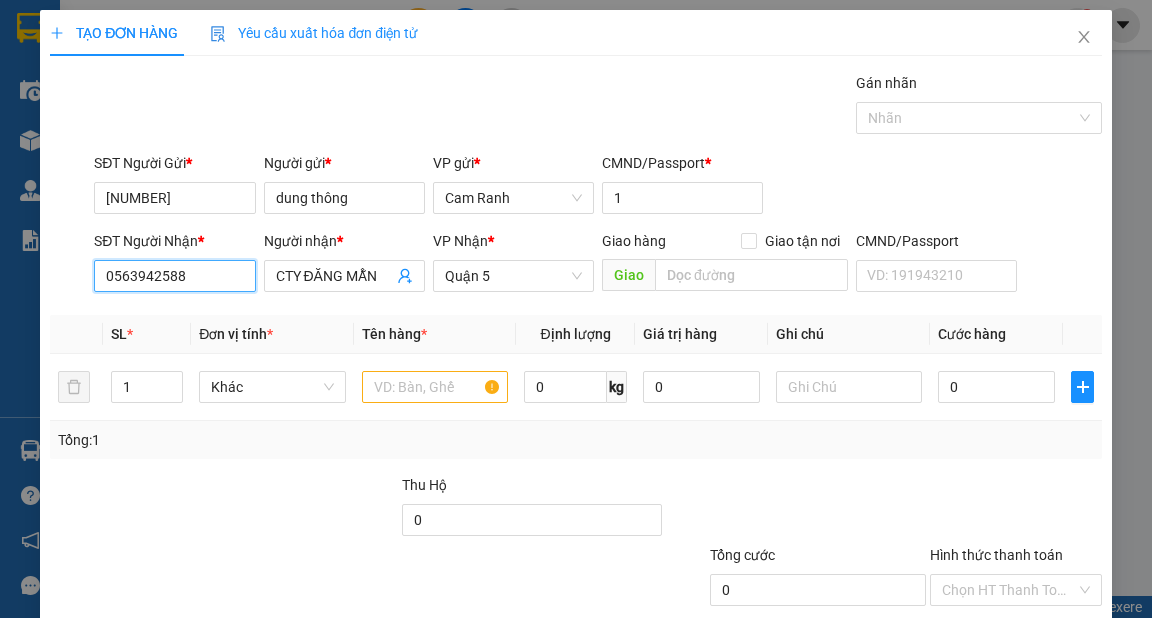 click on "0563942588" at bounding box center (174, 276) 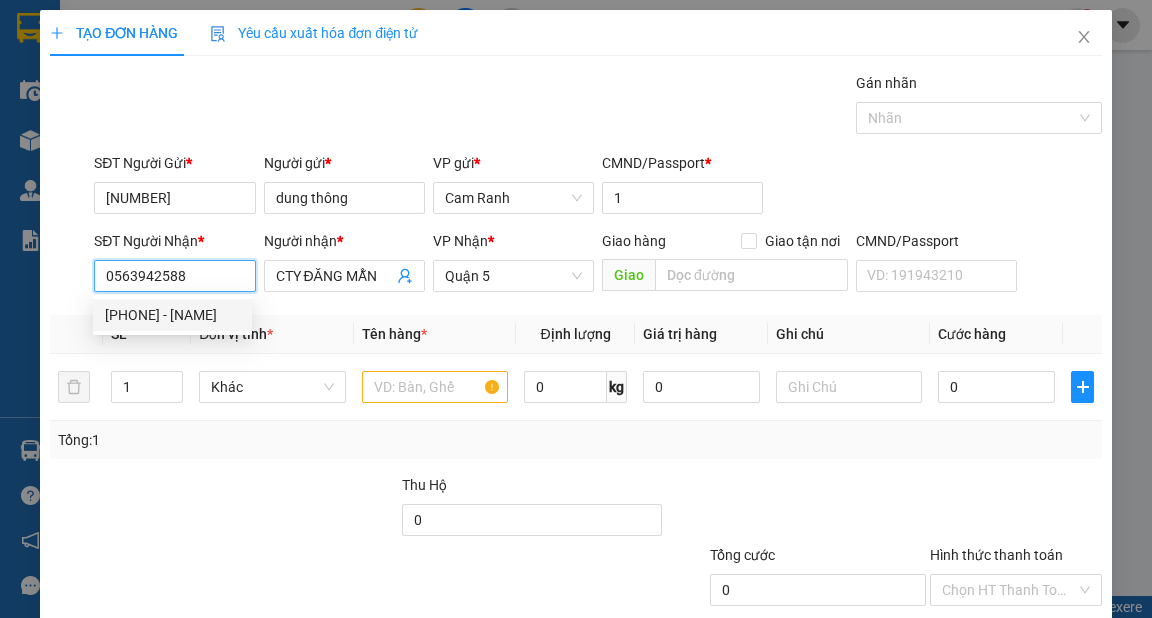 drag, startPoint x: 208, startPoint y: 275, endPoint x: 100, endPoint y: 276, distance: 108.00463 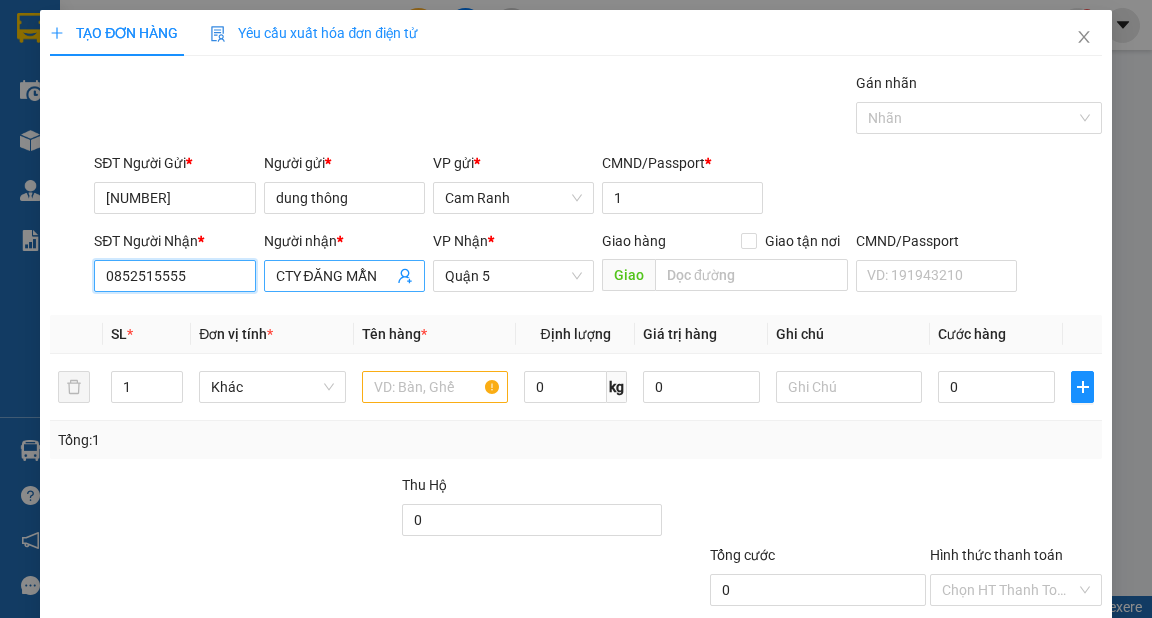 type on "0852515555" 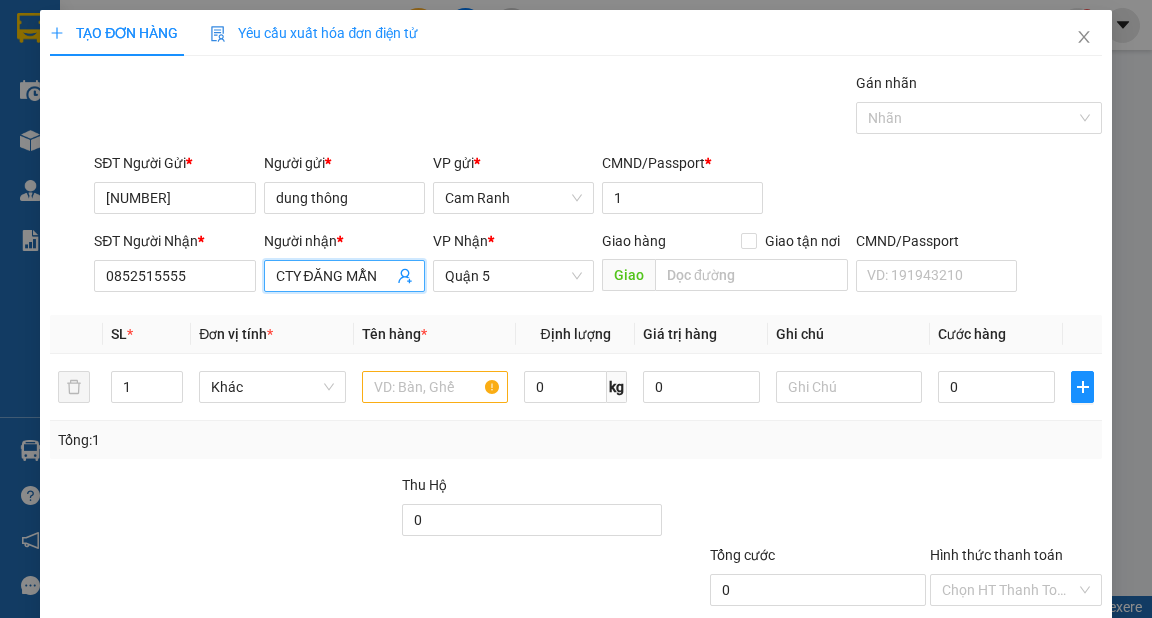 click on "CTY ĐĂNG MẪN" at bounding box center (334, 276) 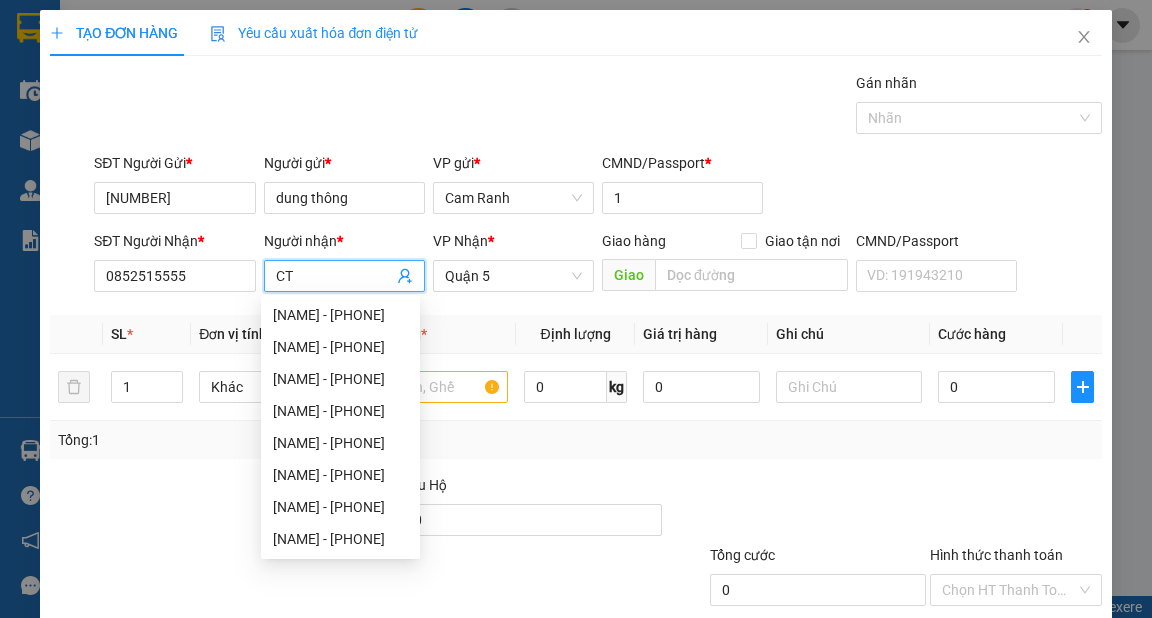 type on "C" 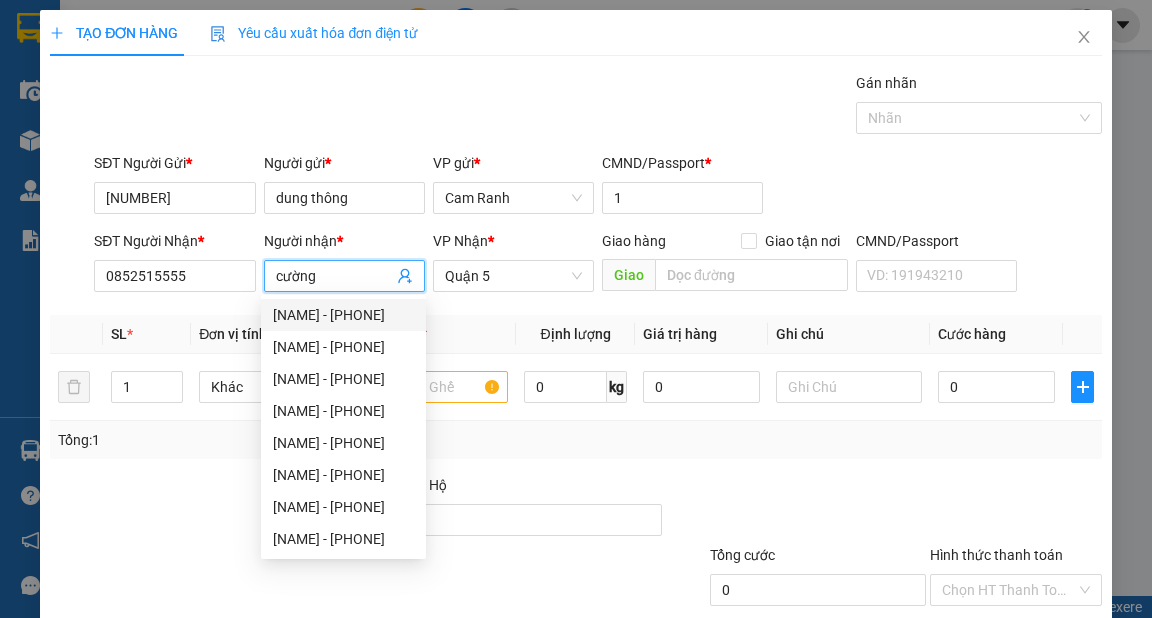 type on "cường" 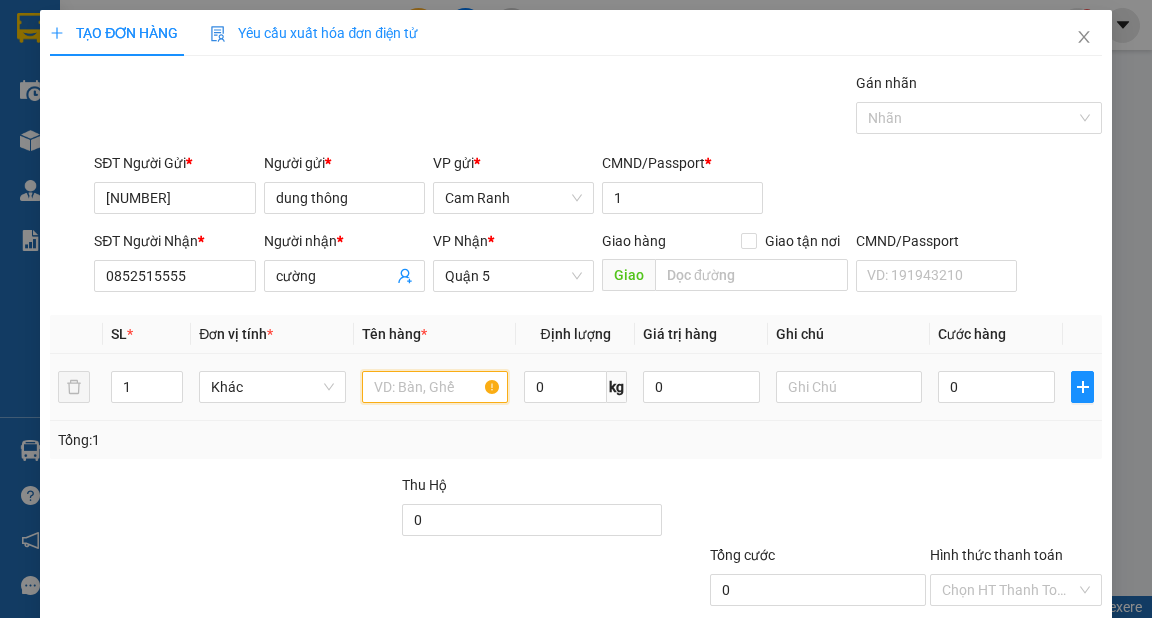 click at bounding box center (435, 387) 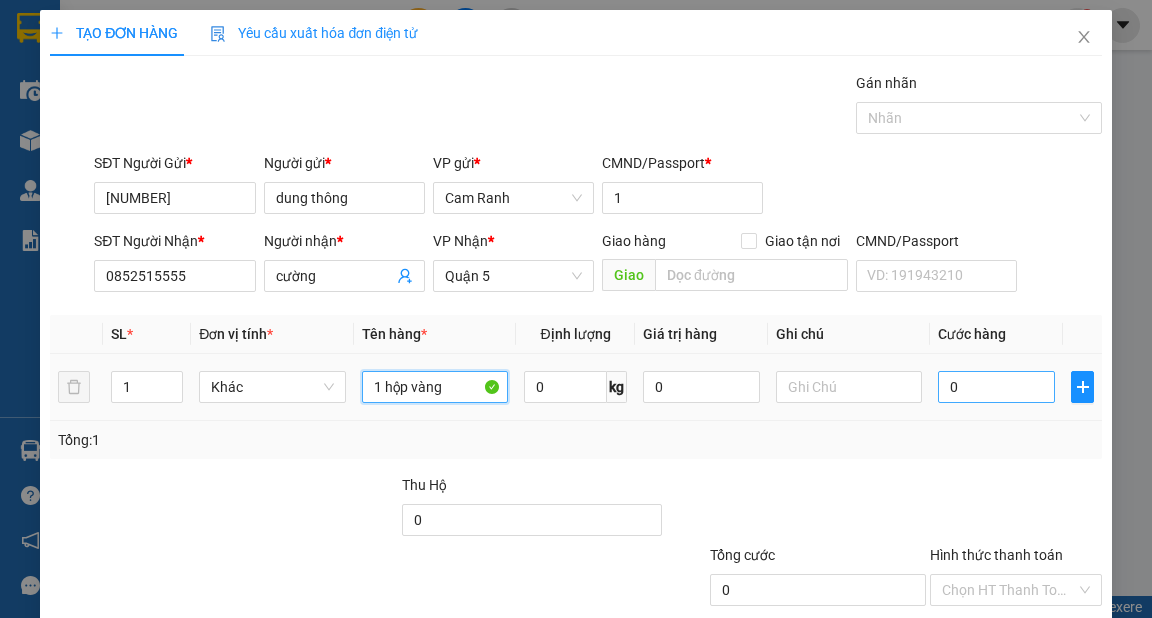 type on "1 hộp vàng" 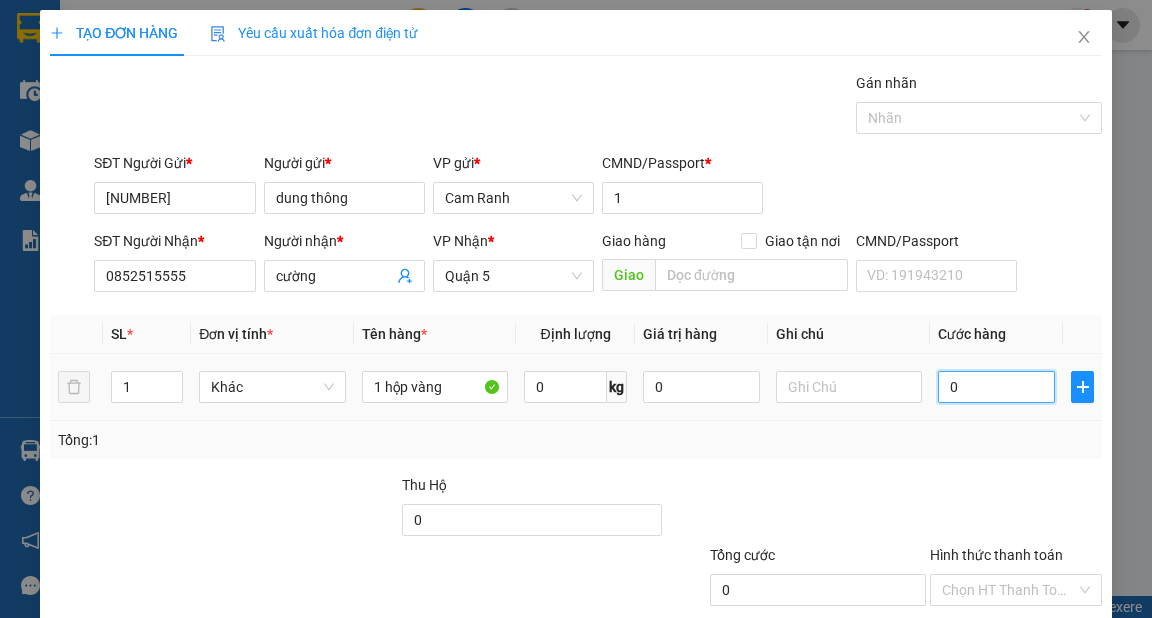 click on "0" at bounding box center [996, 387] 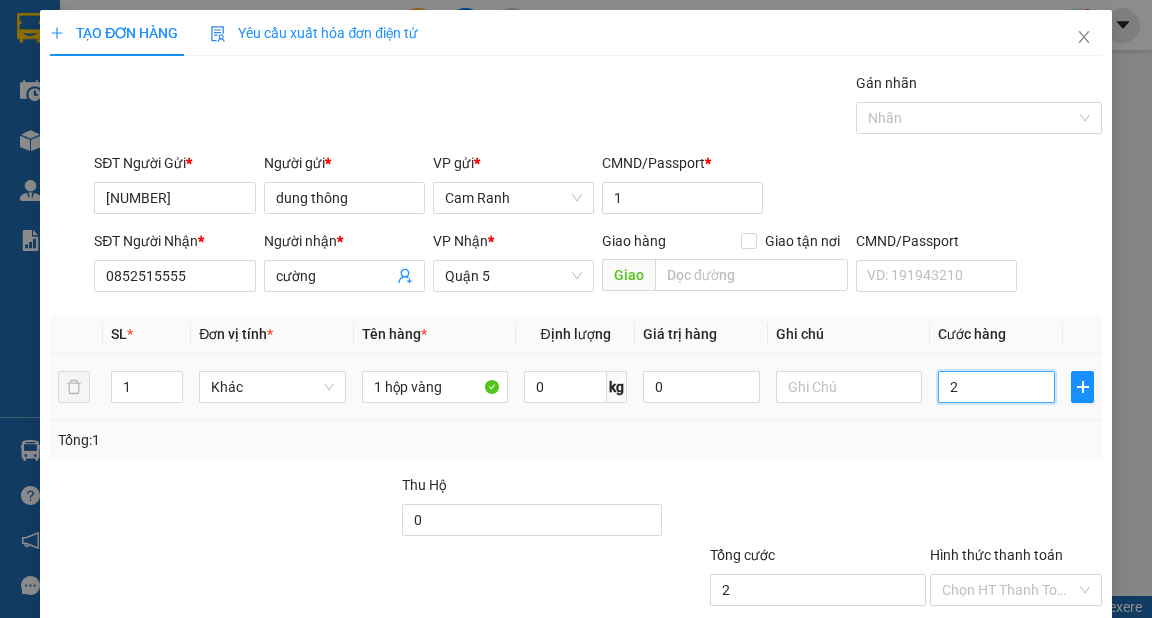type on "25" 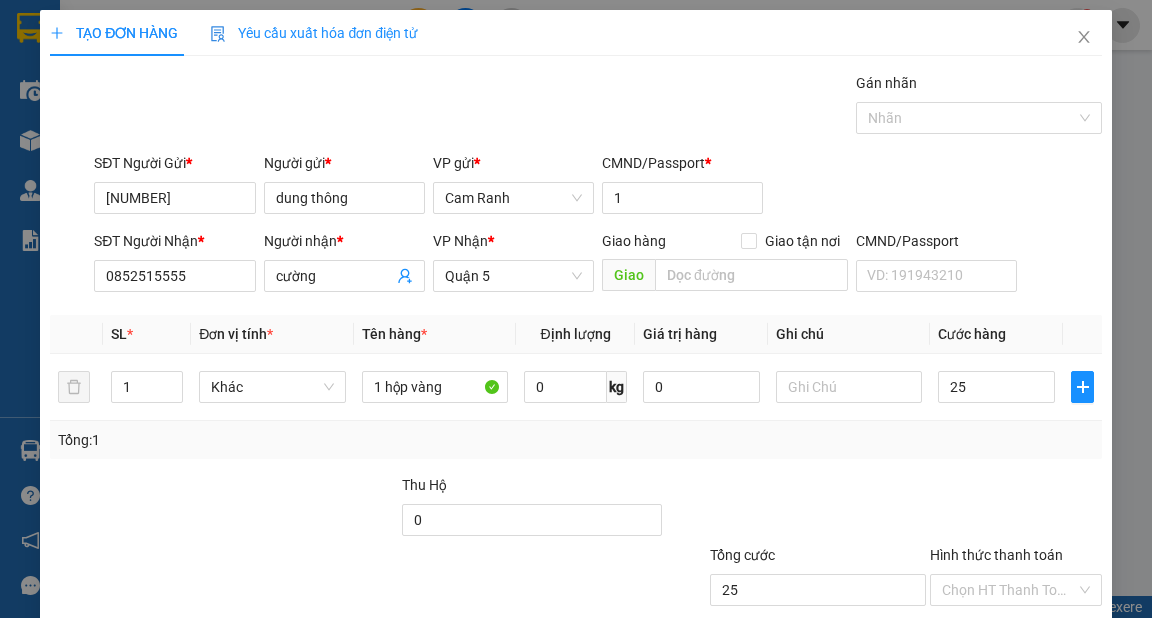 type on "25.000" 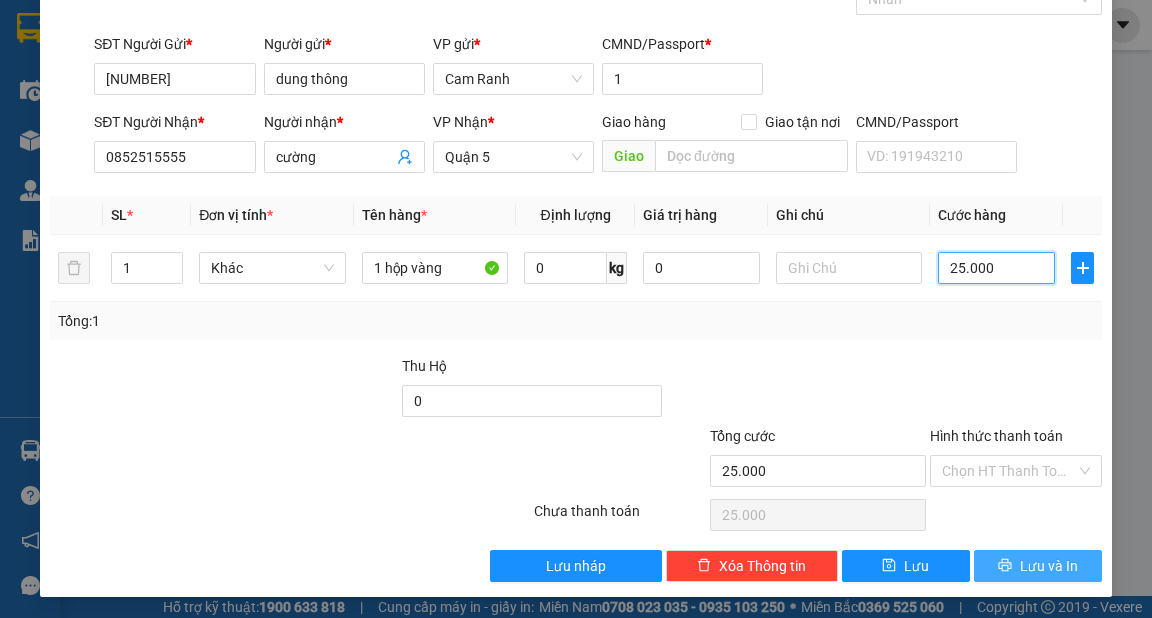scroll, scrollTop: 120, scrollLeft: 0, axis: vertical 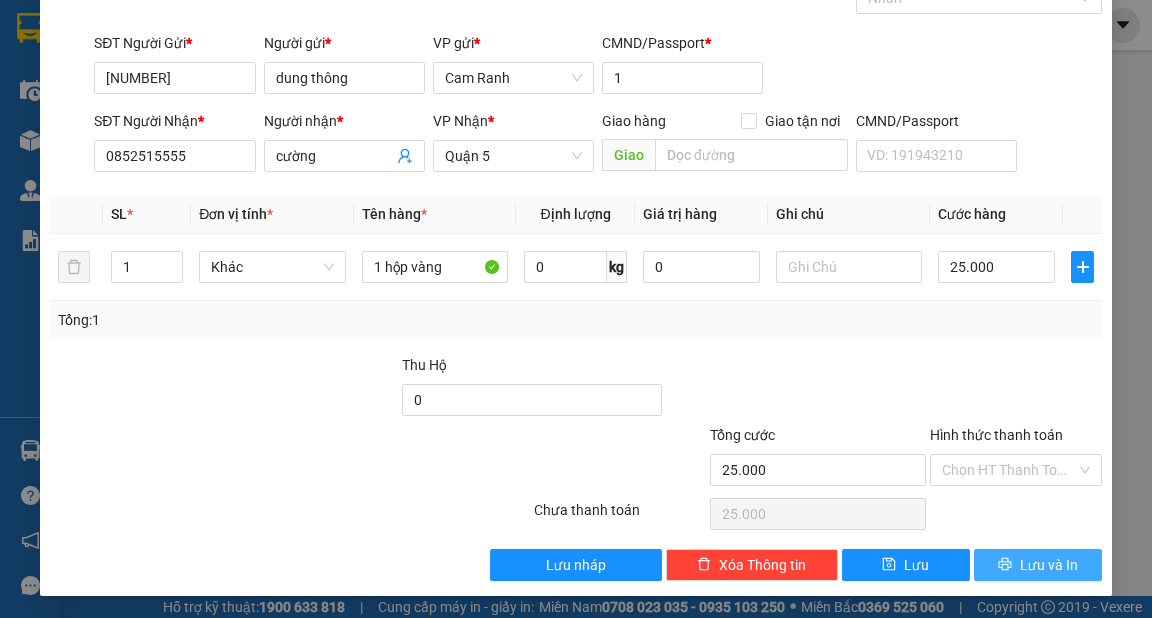 click on "Lưu và In" at bounding box center (1049, 565) 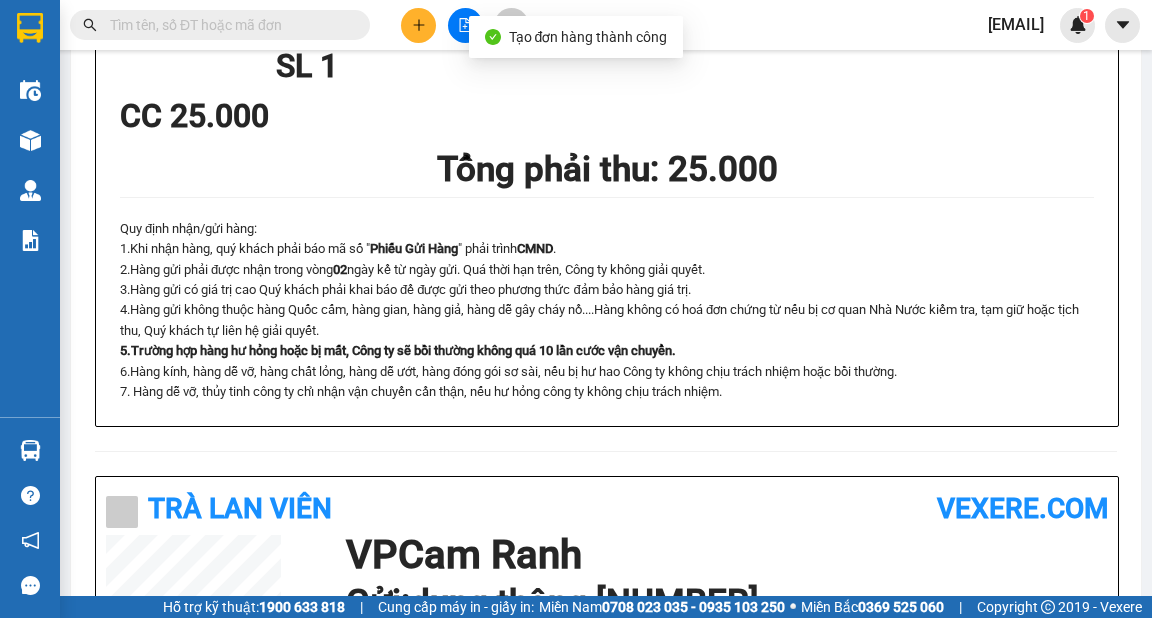 scroll, scrollTop: 0, scrollLeft: 0, axis: both 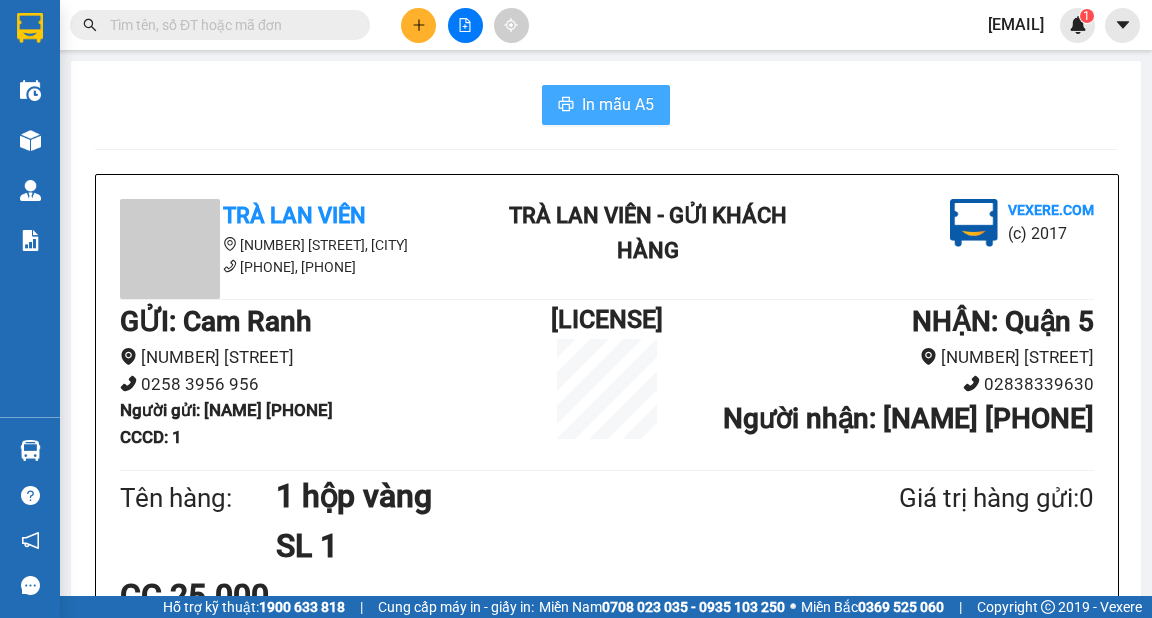 click on "In mẫu A5" at bounding box center (618, 104) 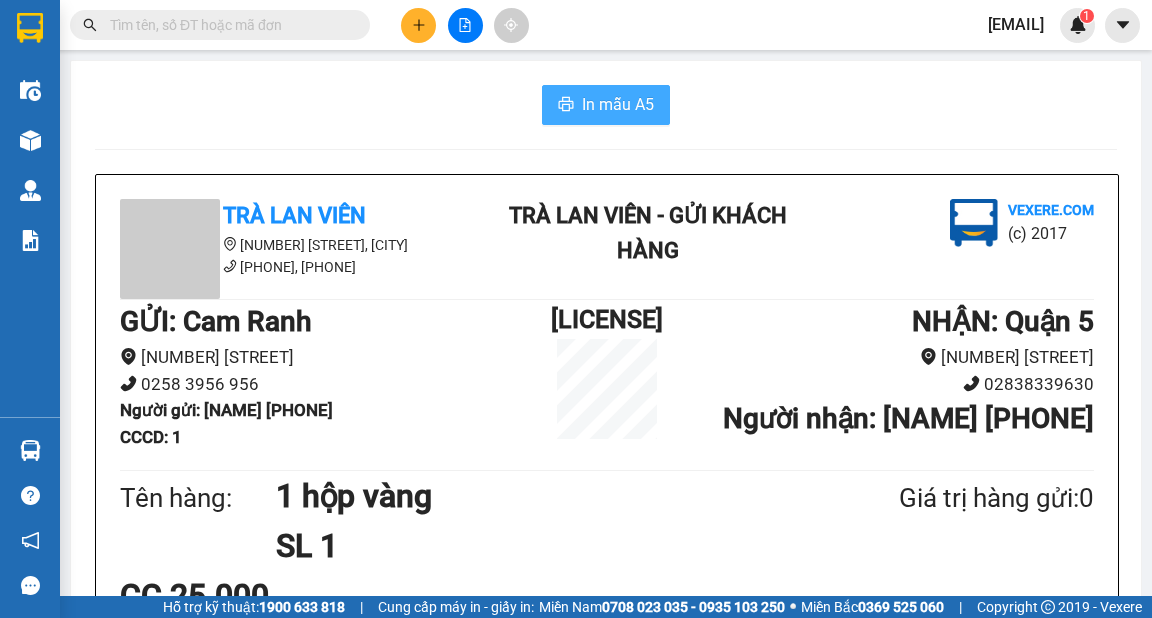 scroll, scrollTop: 0, scrollLeft: 0, axis: both 